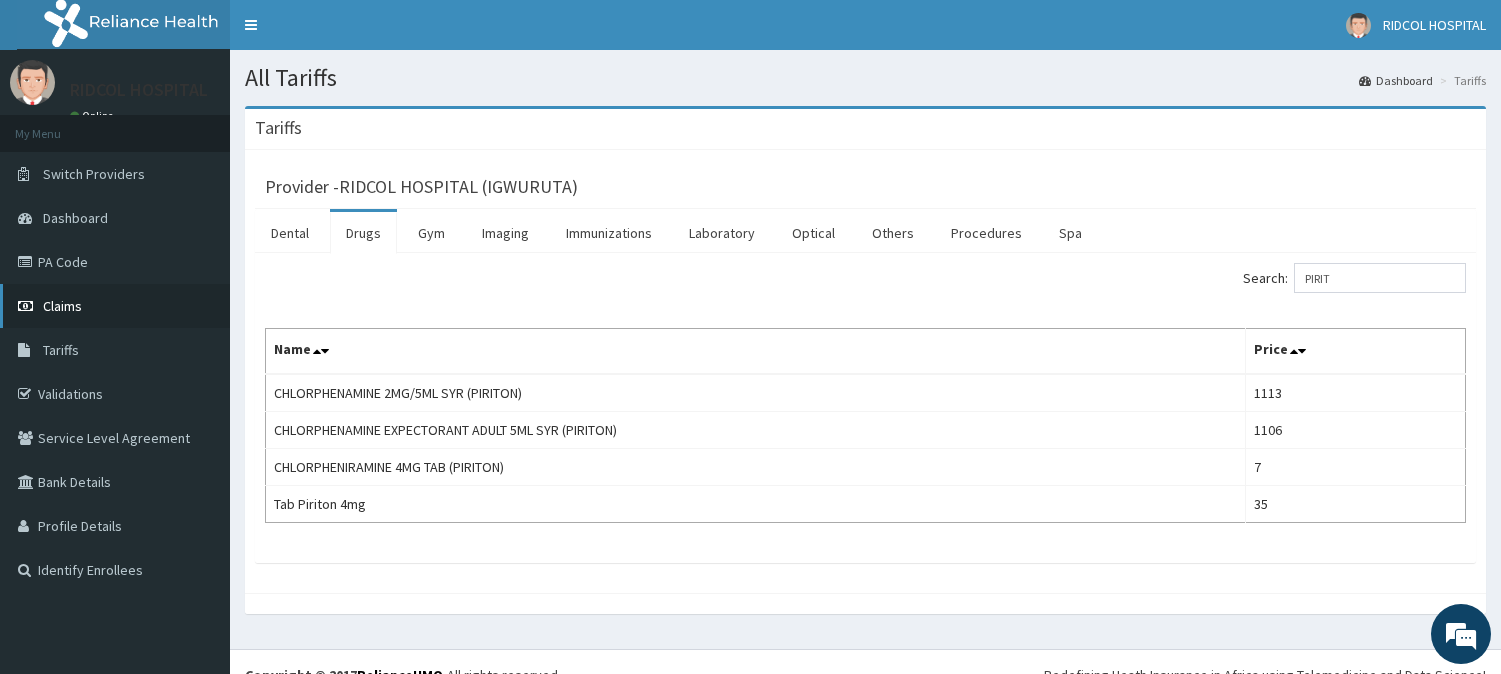 scroll, scrollTop: 0, scrollLeft: 0, axis: both 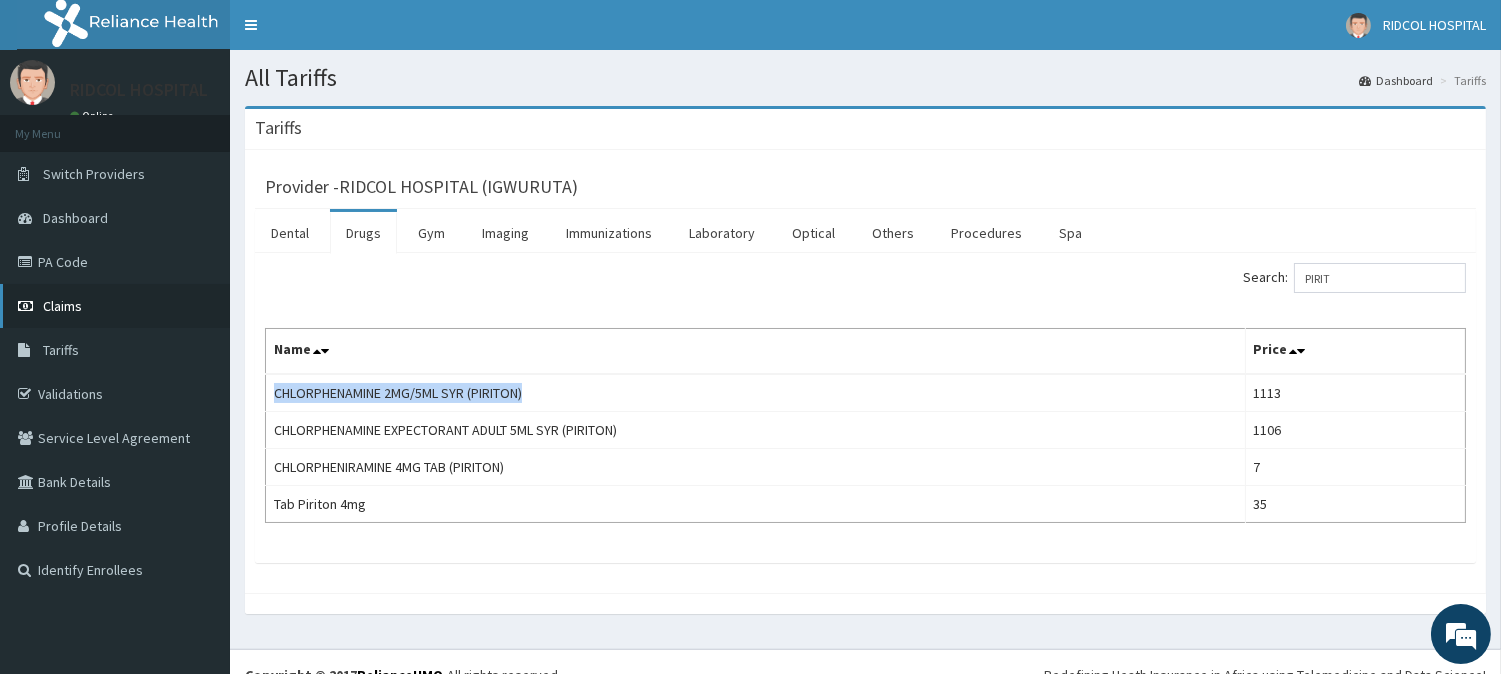 click on "Claims" at bounding box center (115, 306) 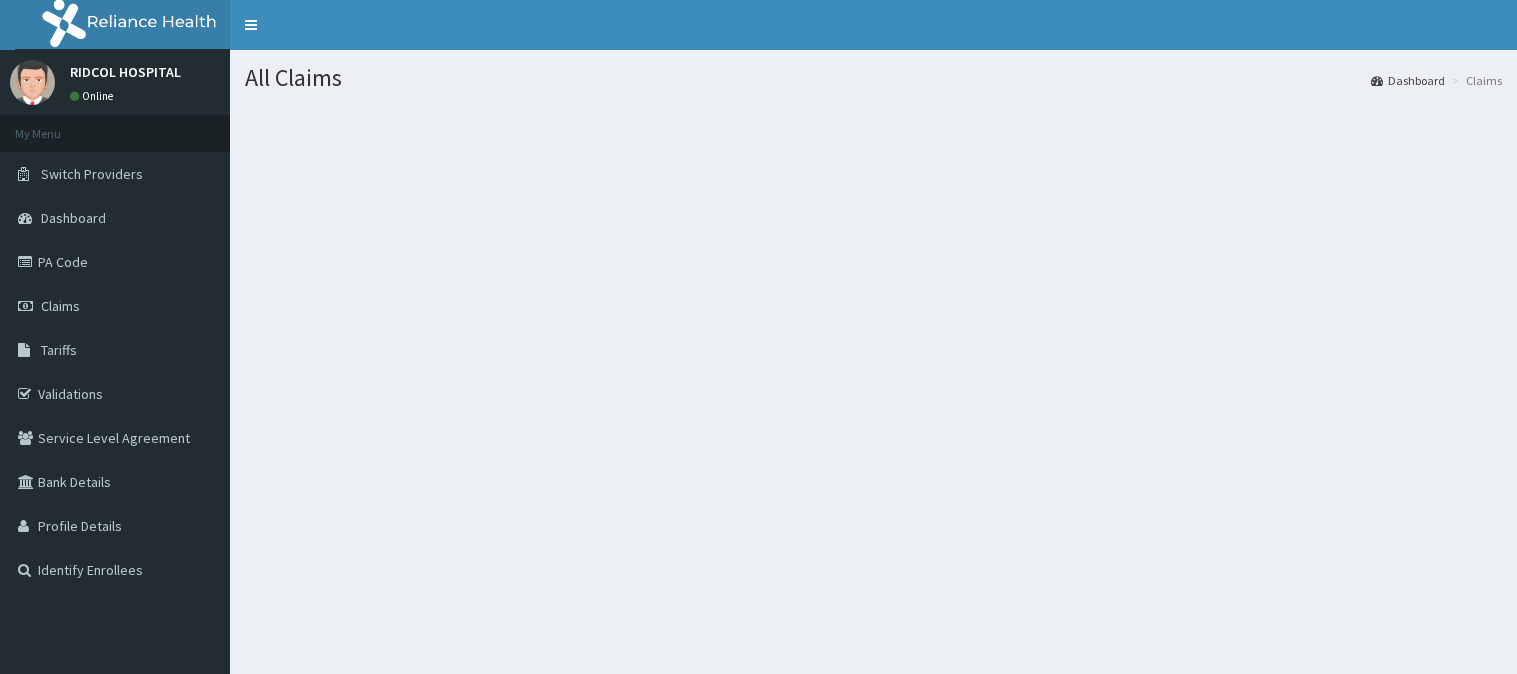 scroll, scrollTop: 0, scrollLeft: 0, axis: both 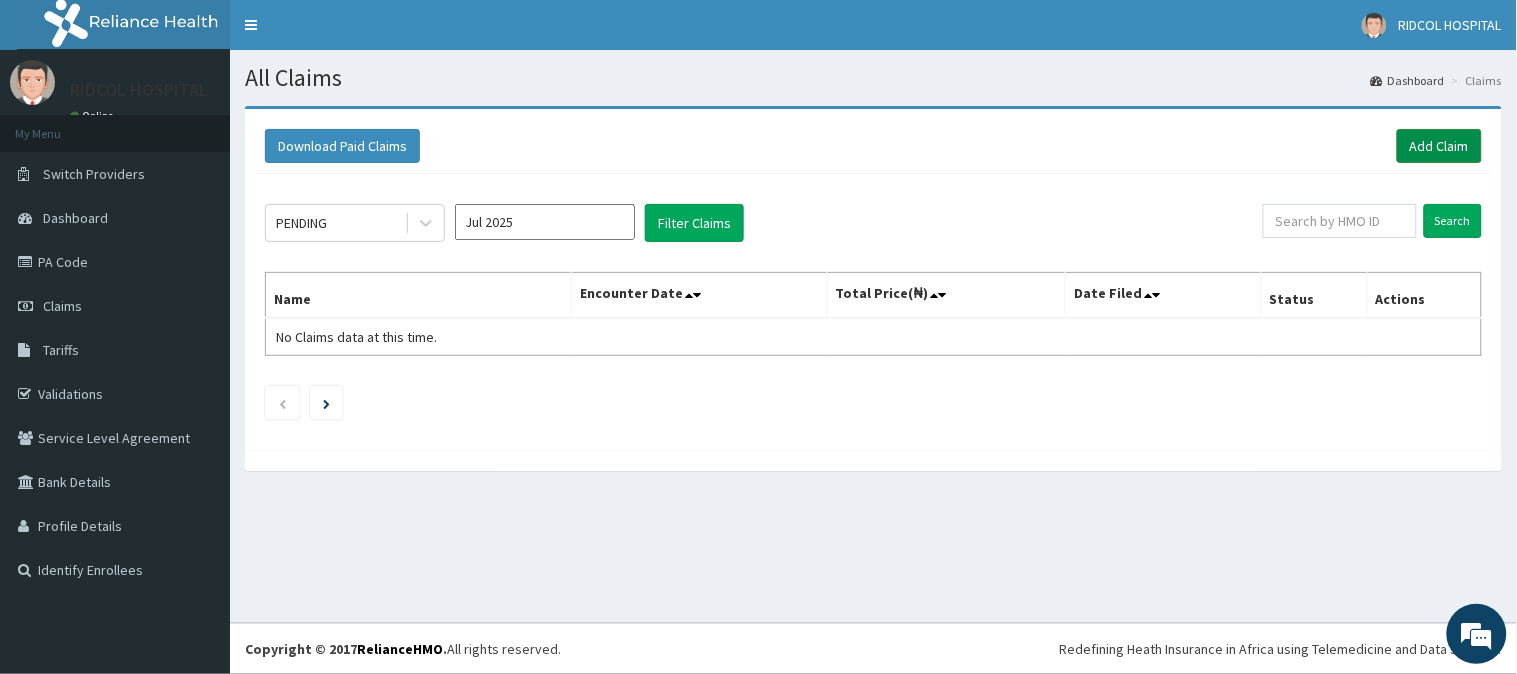 click on "Add Claim" at bounding box center (1439, 146) 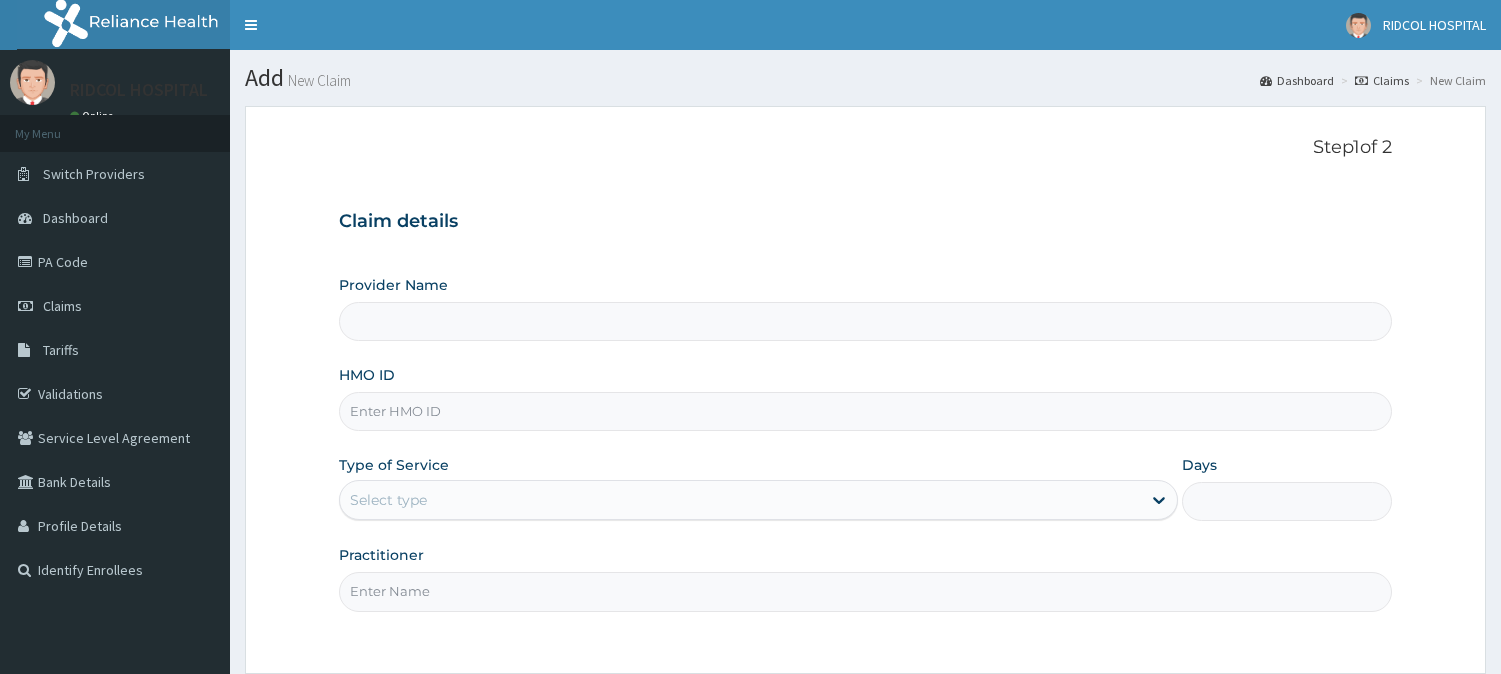 scroll, scrollTop: 0, scrollLeft: 0, axis: both 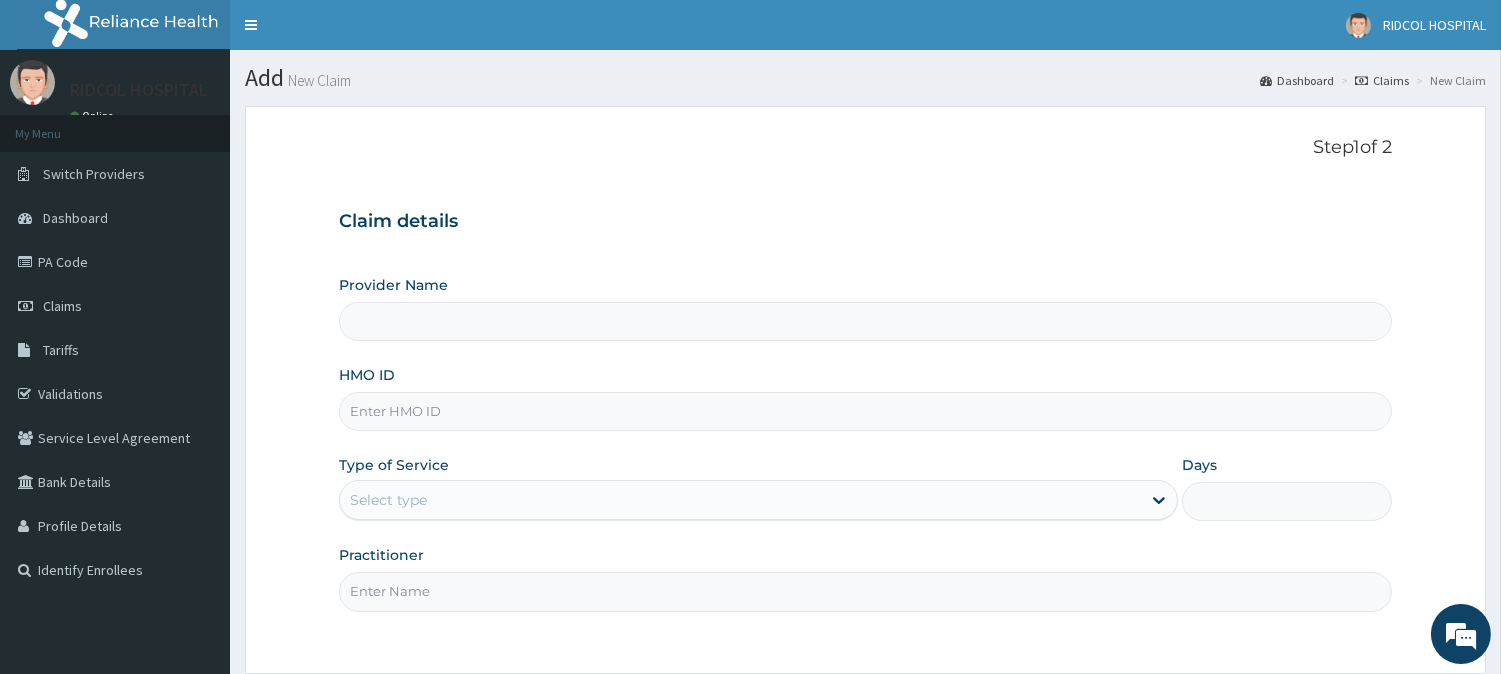 type on "RIDCOL HOSPITAL (IGWURUTA)" 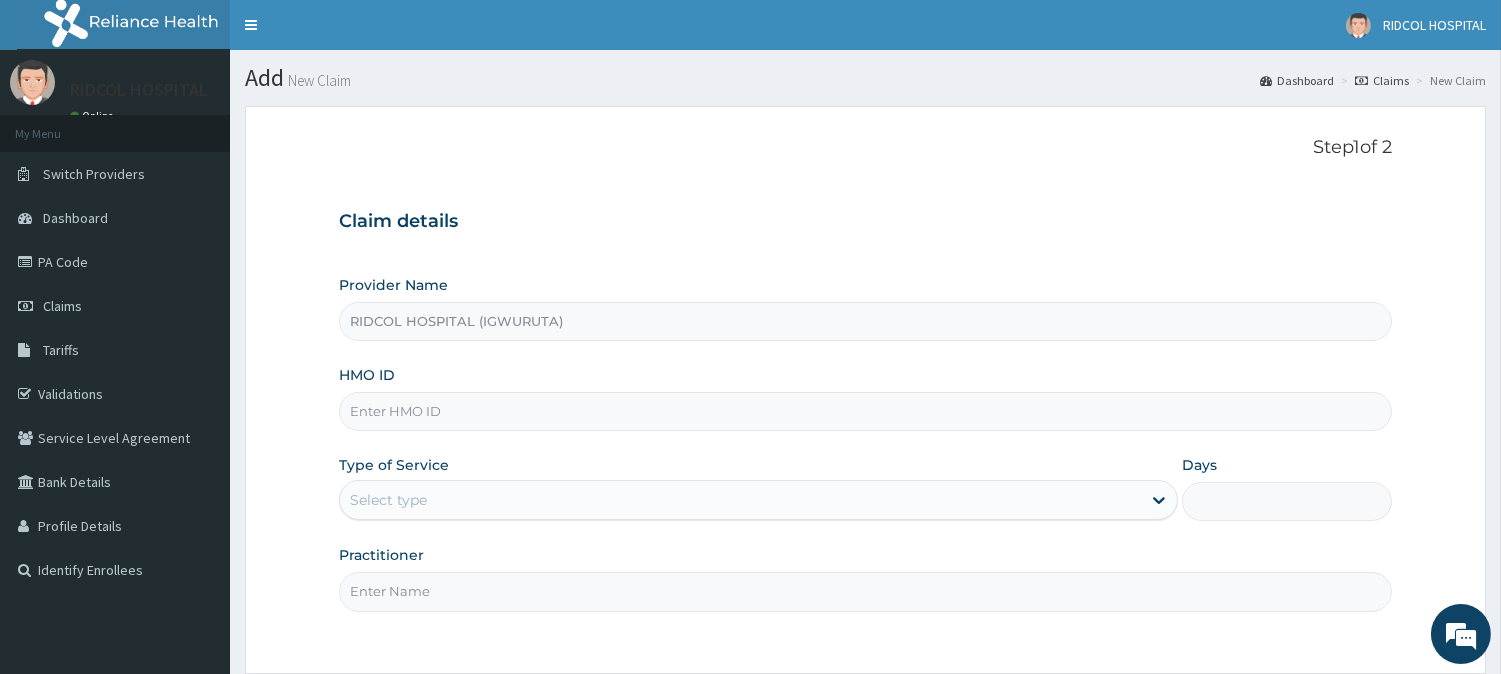 scroll, scrollTop: 0, scrollLeft: 0, axis: both 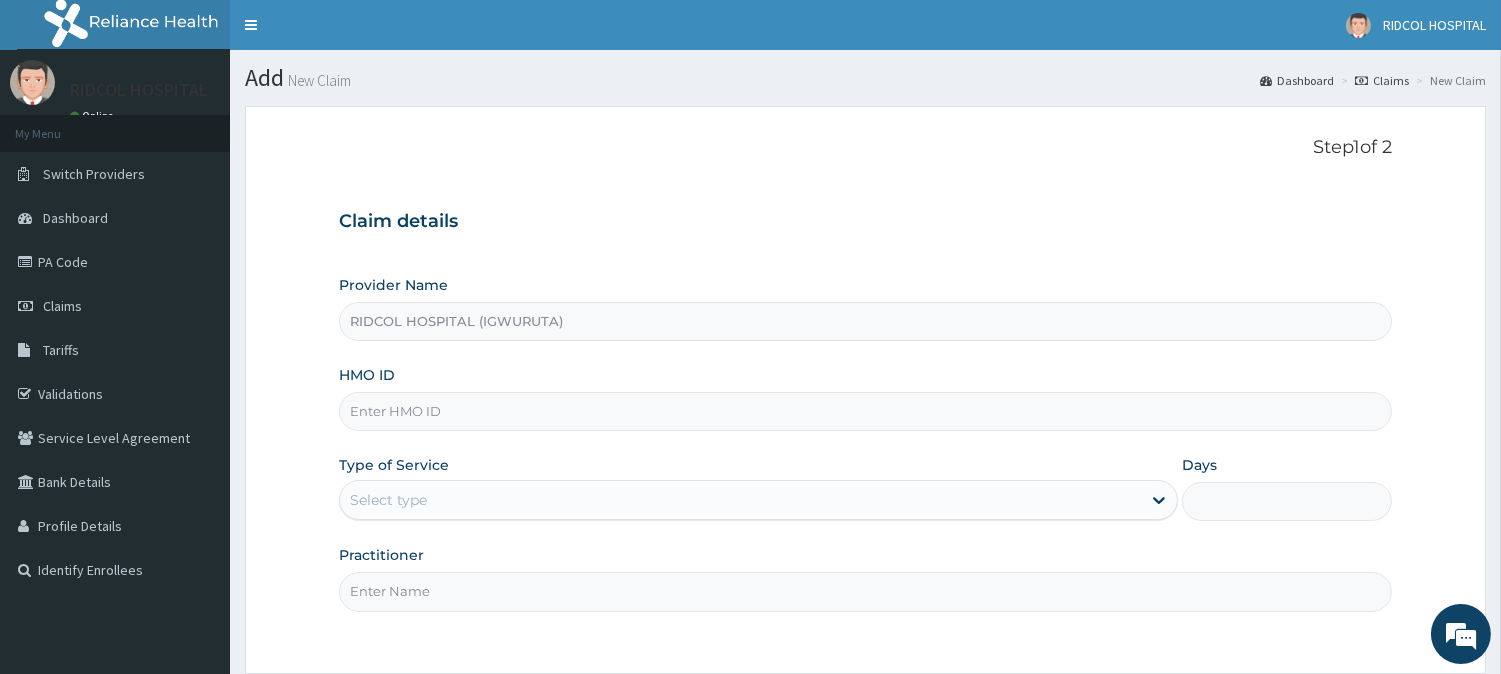 click on "HMO ID" at bounding box center (865, 411) 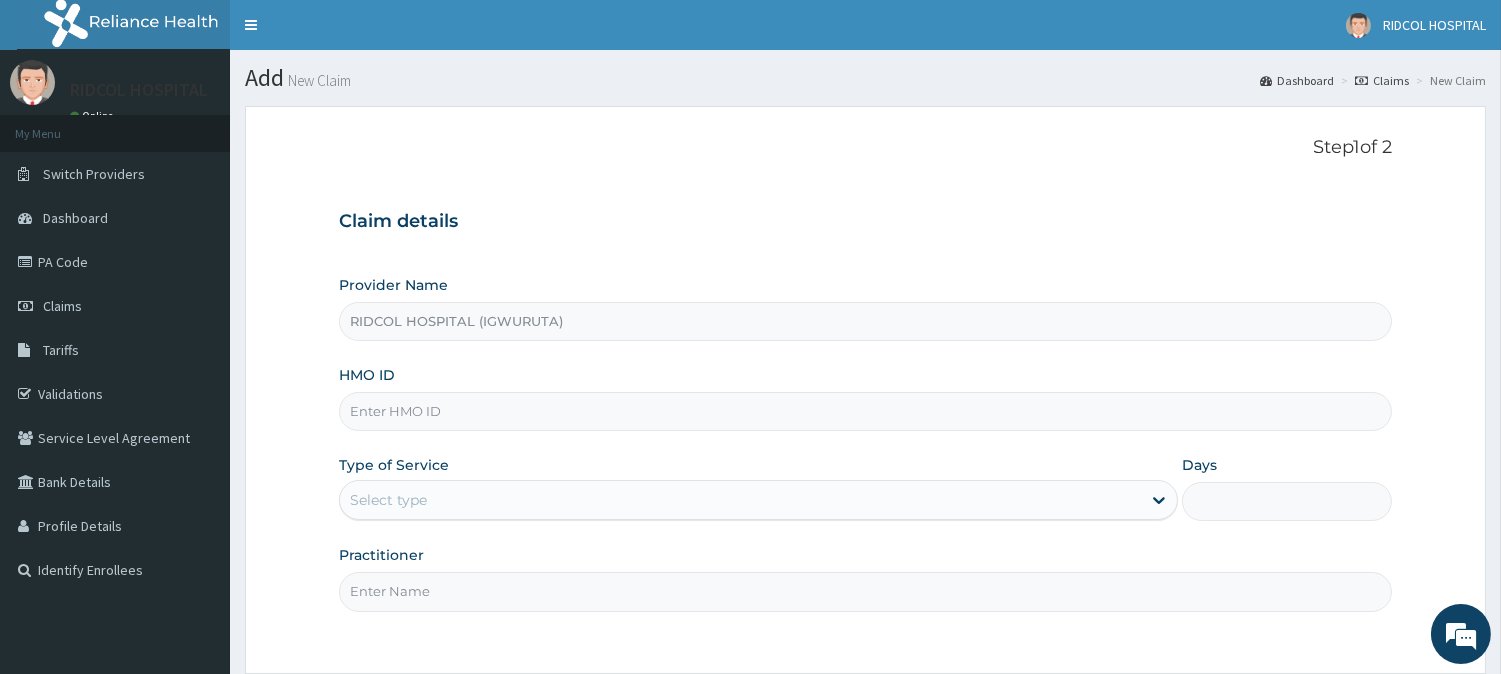 paste on "AEN/10150/D" 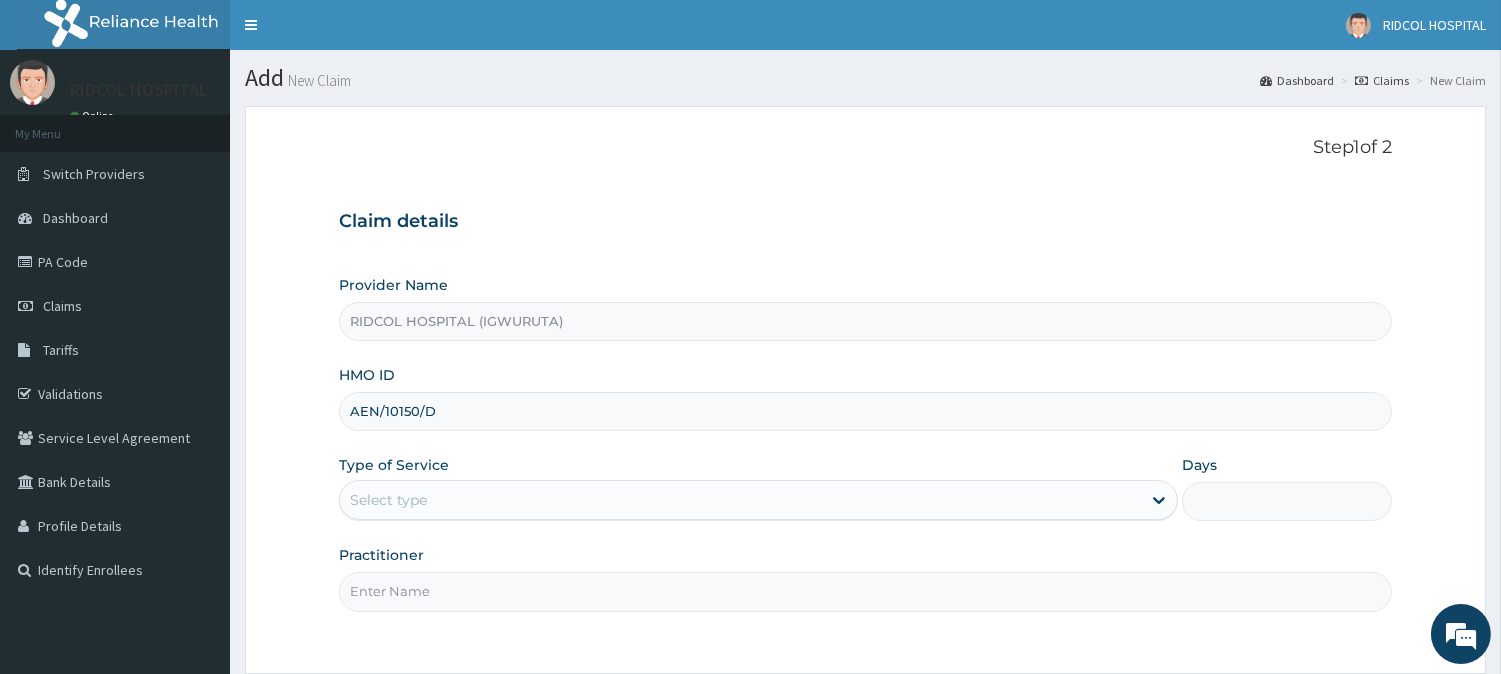 type on "AEN/10150/D" 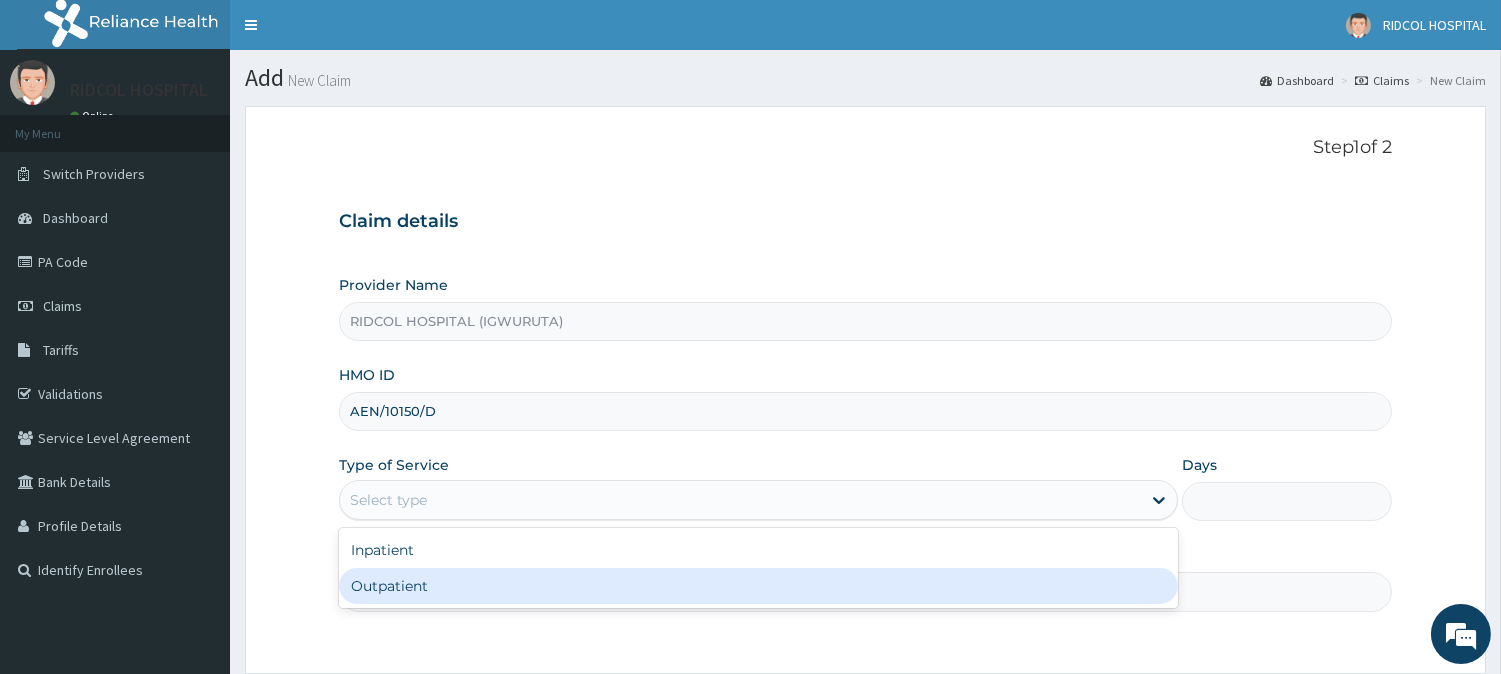 click on "Outpatient" at bounding box center [758, 586] 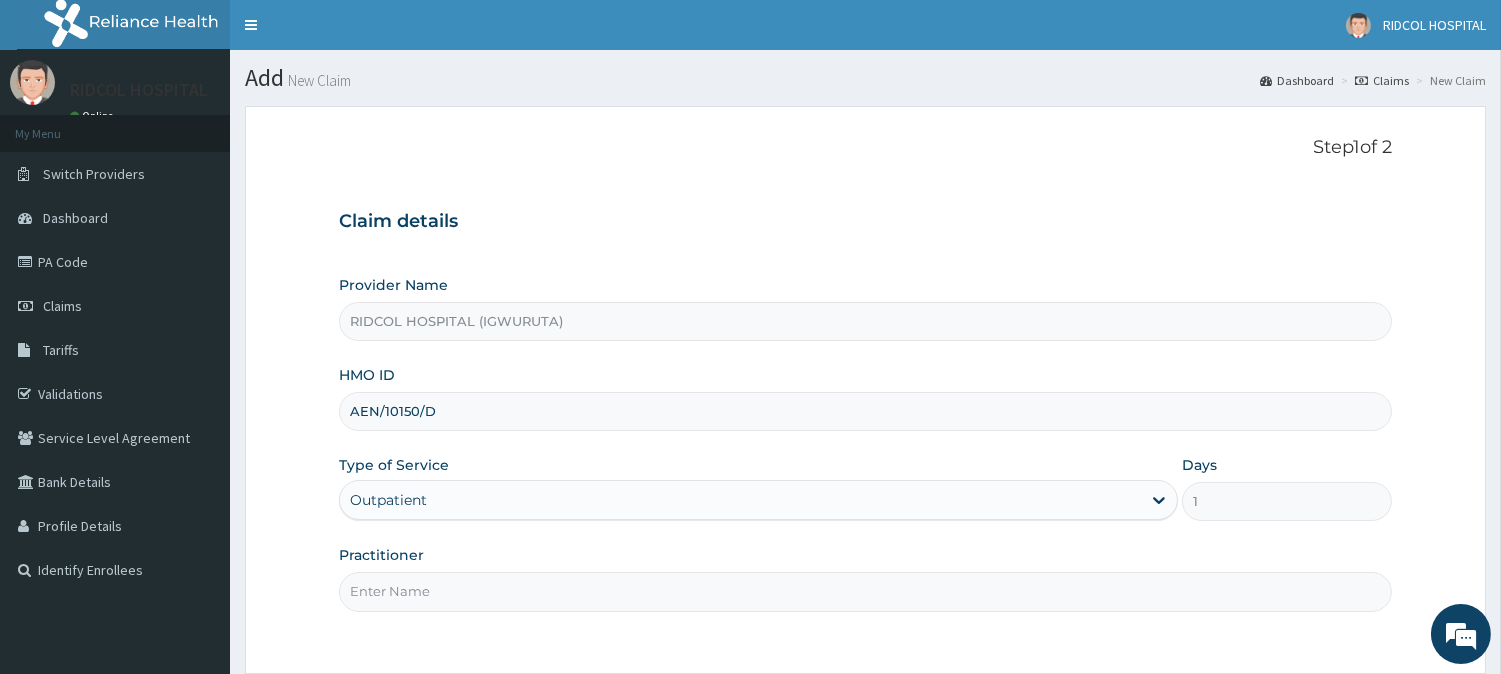 click on "Practitioner" at bounding box center (865, 591) 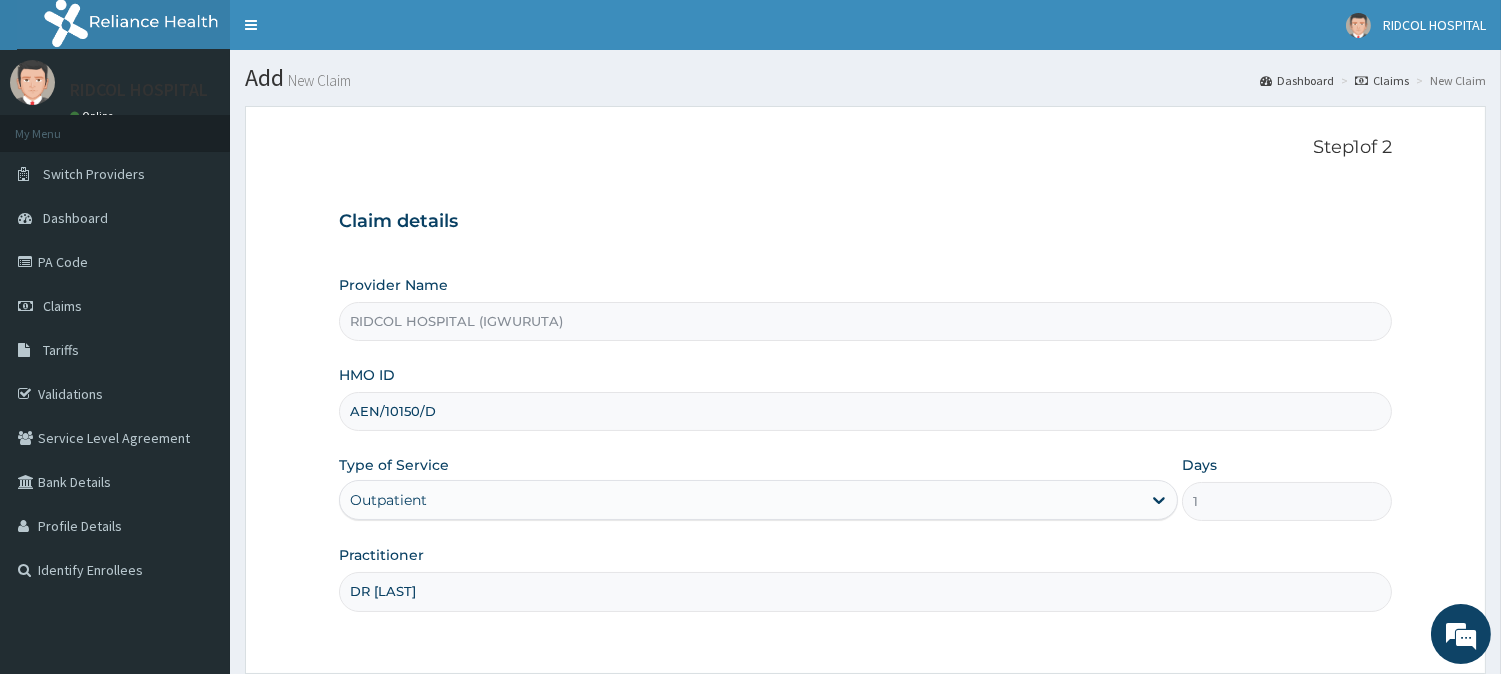 scroll, scrollTop: 178, scrollLeft: 0, axis: vertical 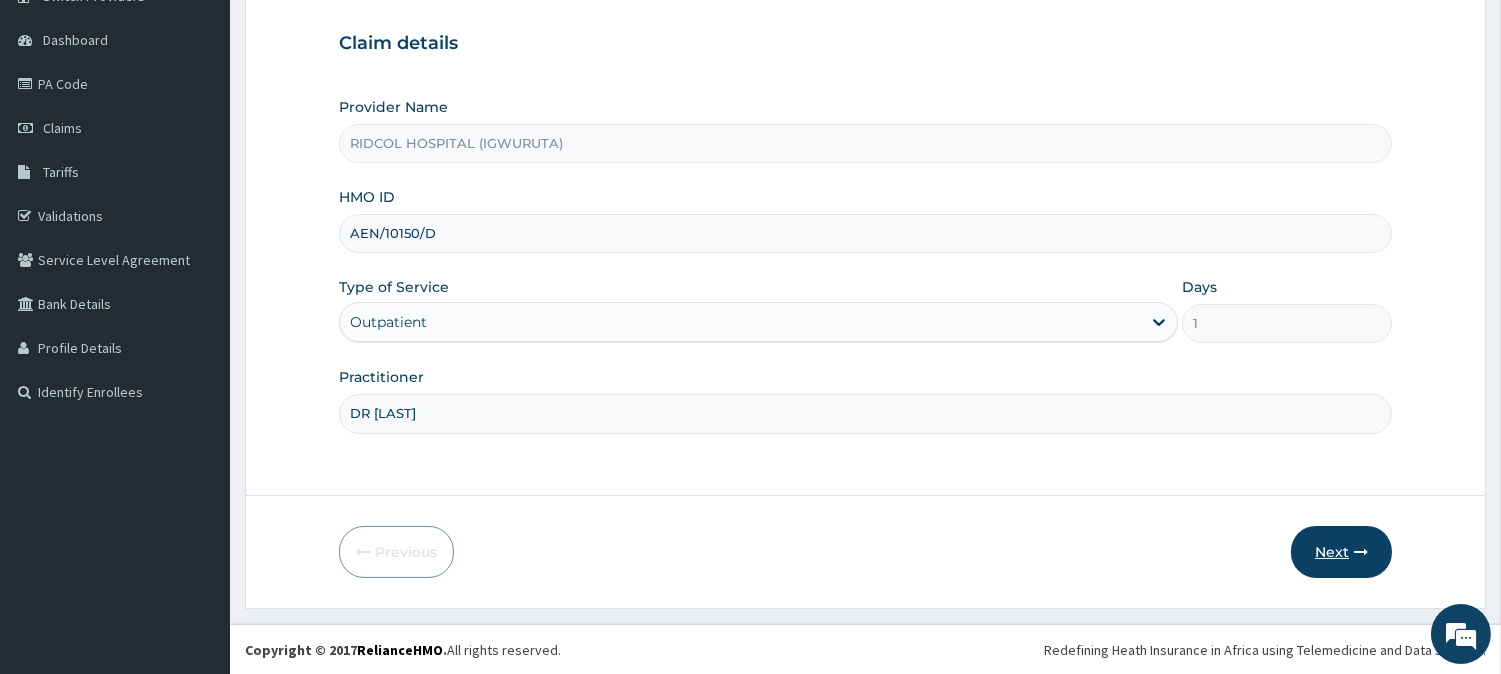 type on "DR HAMMED" 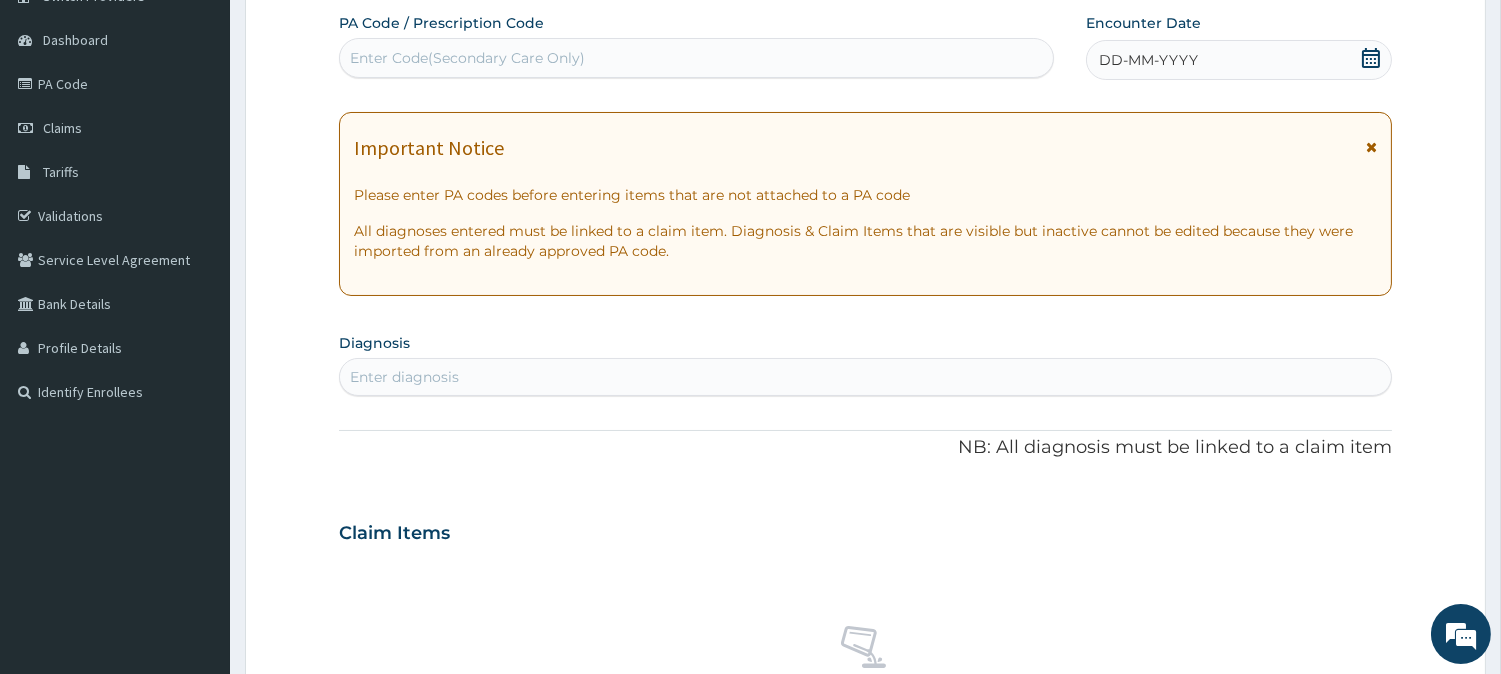 click on "Enter Code(Secondary Care Only)" at bounding box center (467, 58) 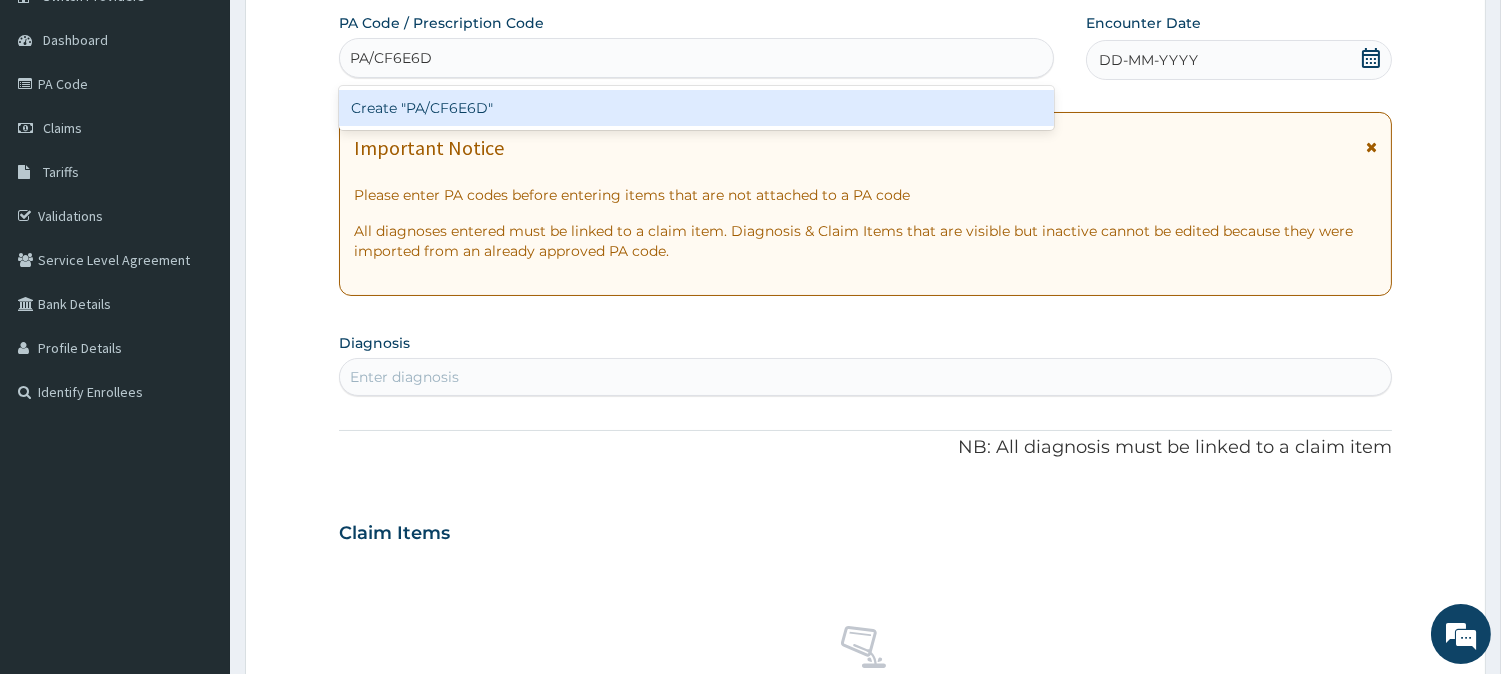 click on "Create "PA/CF6E6D"" at bounding box center (696, 108) 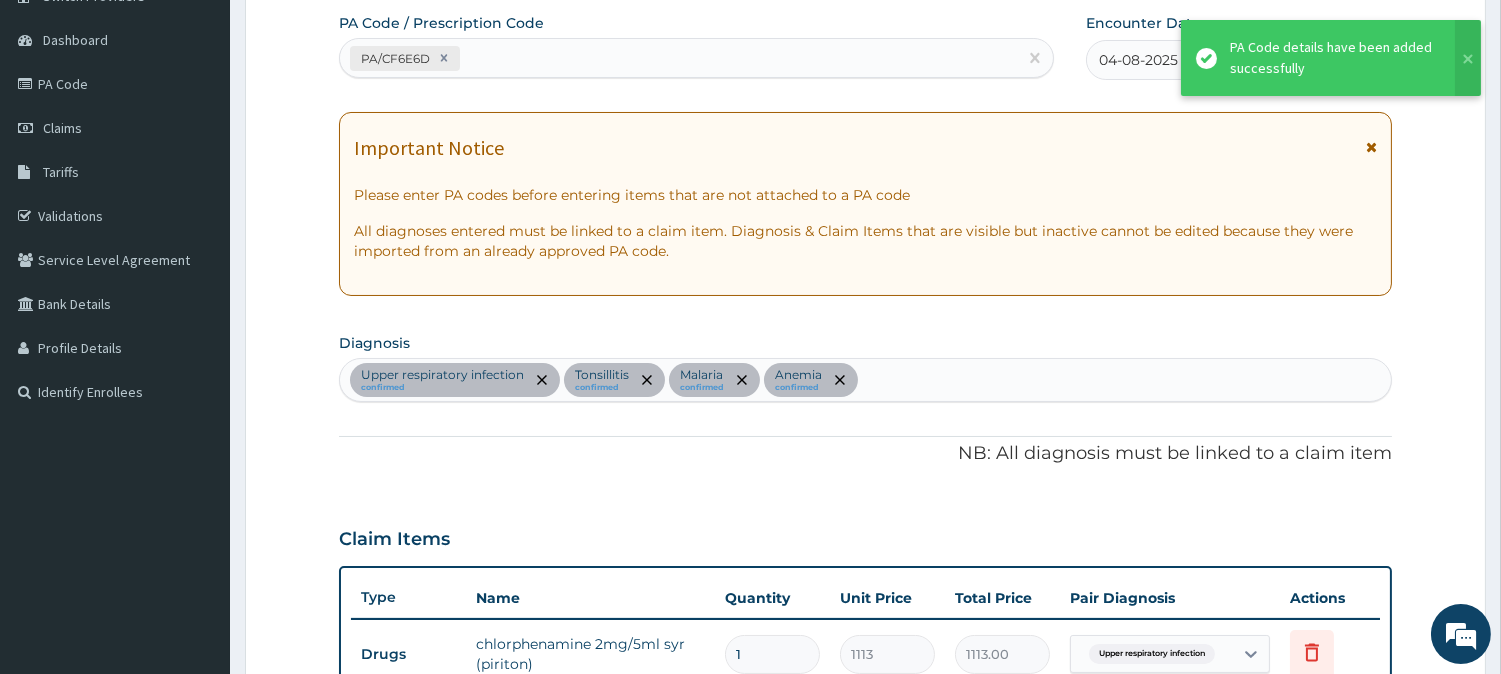 scroll, scrollTop: 981, scrollLeft: 0, axis: vertical 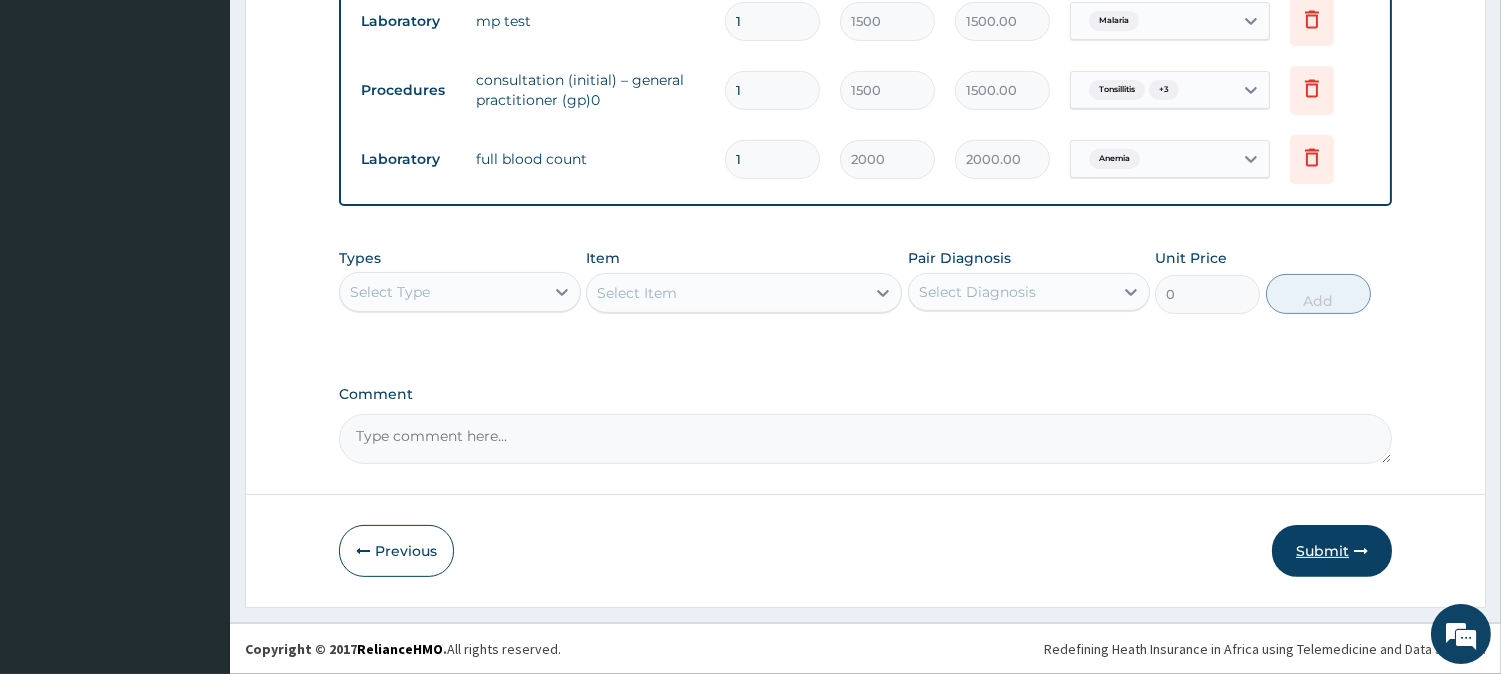 click on "Submit" at bounding box center [1332, 551] 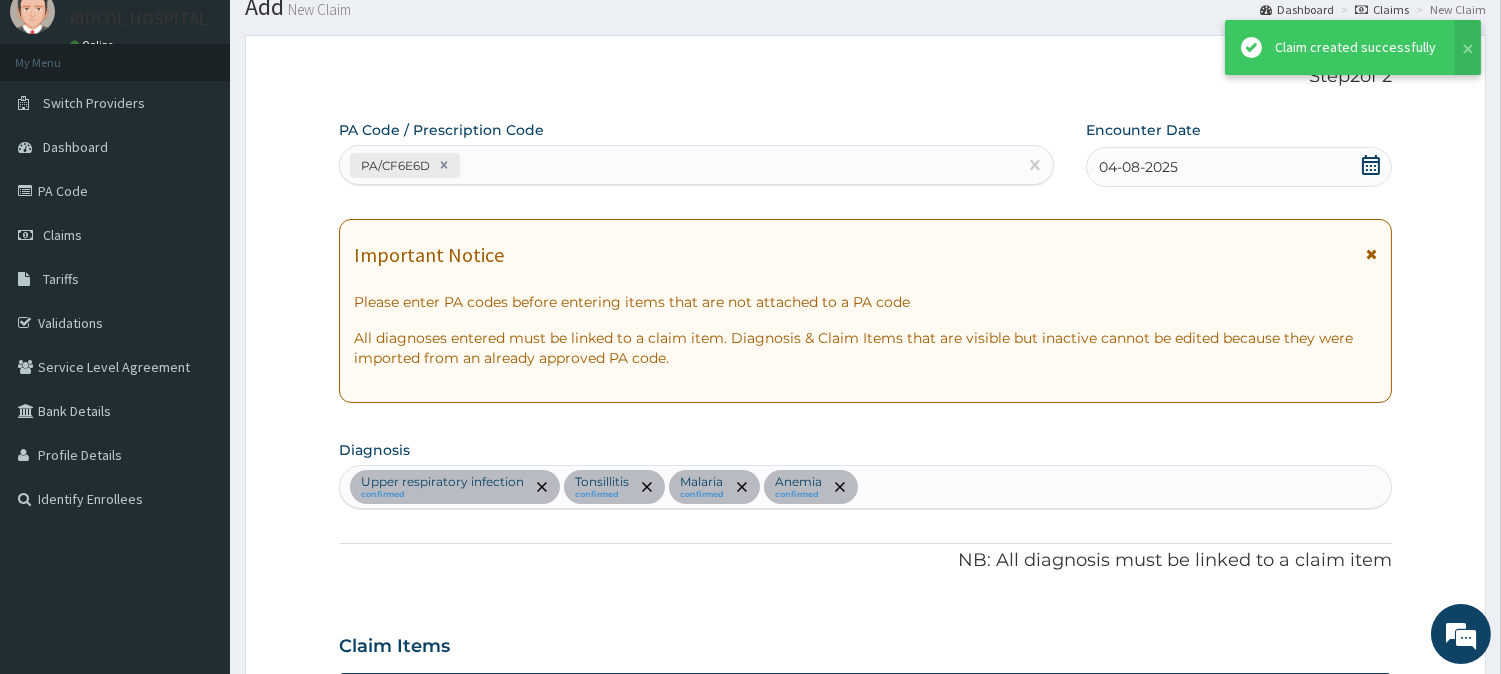 scroll, scrollTop: 1157, scrollLeft: 0, axis: vertical 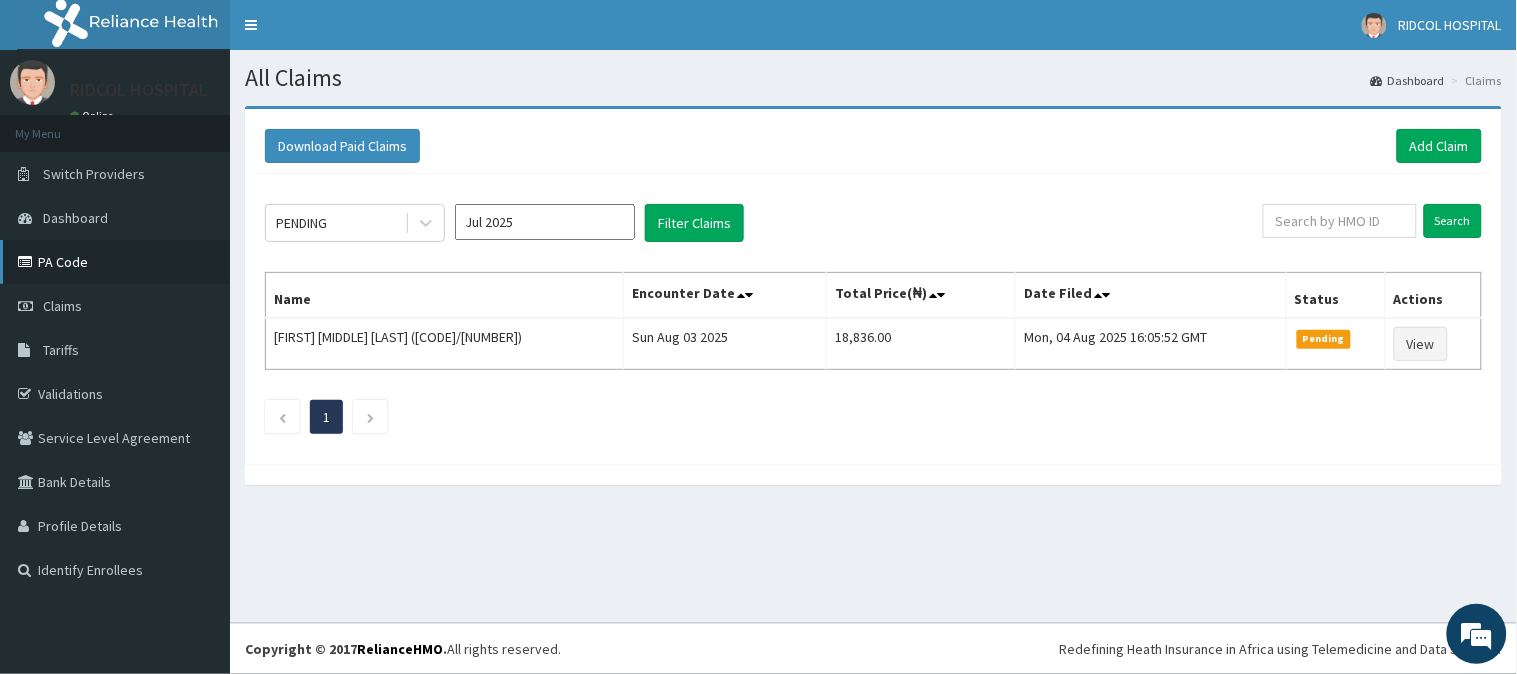 click on "PA Code" at bounding box center [115, 262] 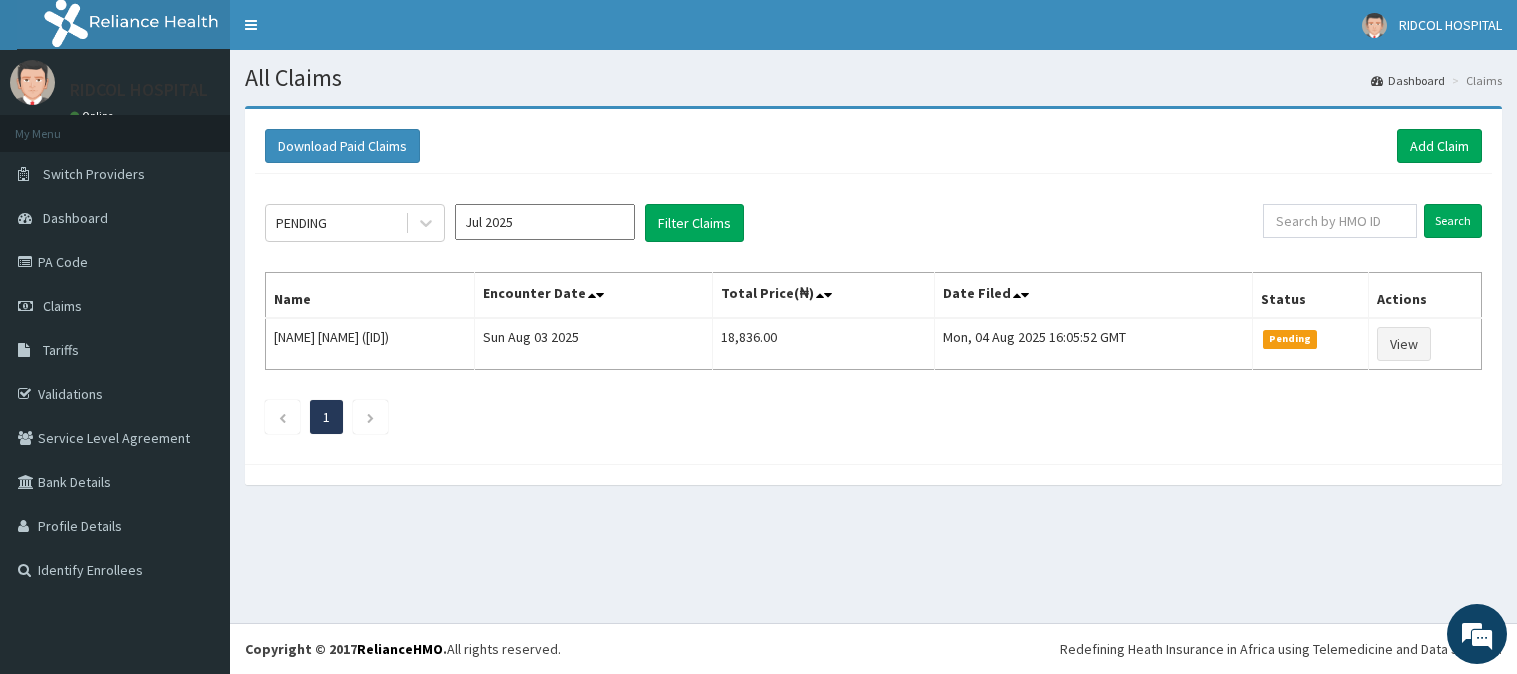 scroll, scrollTop: 0, scrollLeft: 0, axis: both 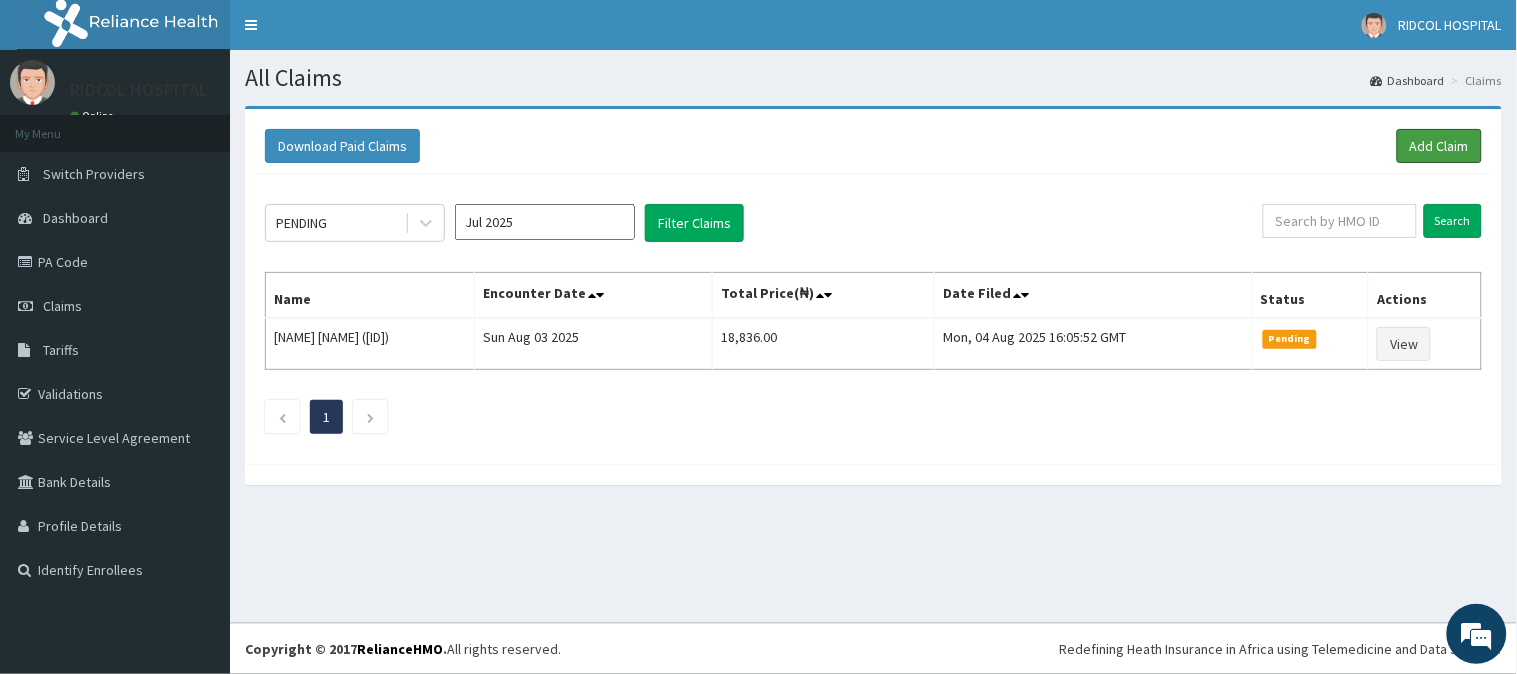 click on "Add Claim" at bounding box center [1439, 146] 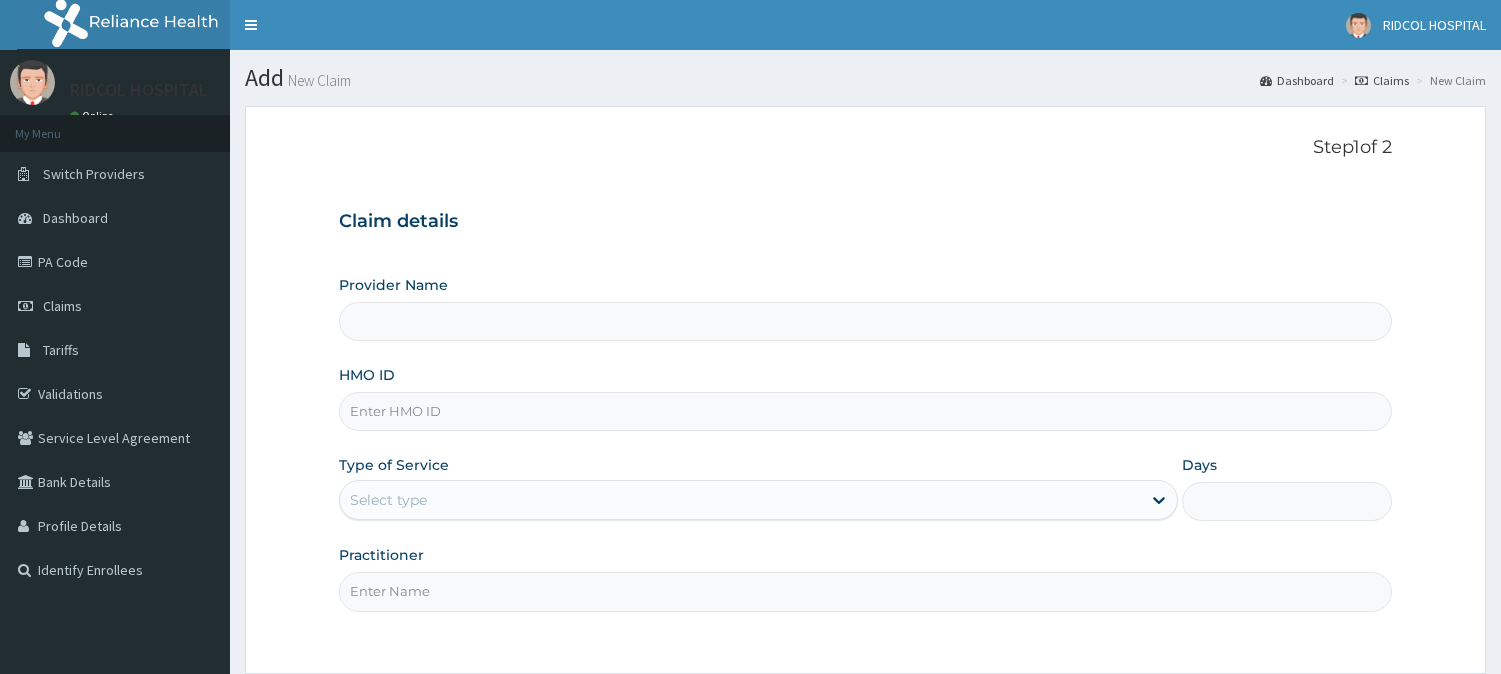 scroll, scrollTop: 0, scrollLeft: 0, axis: both 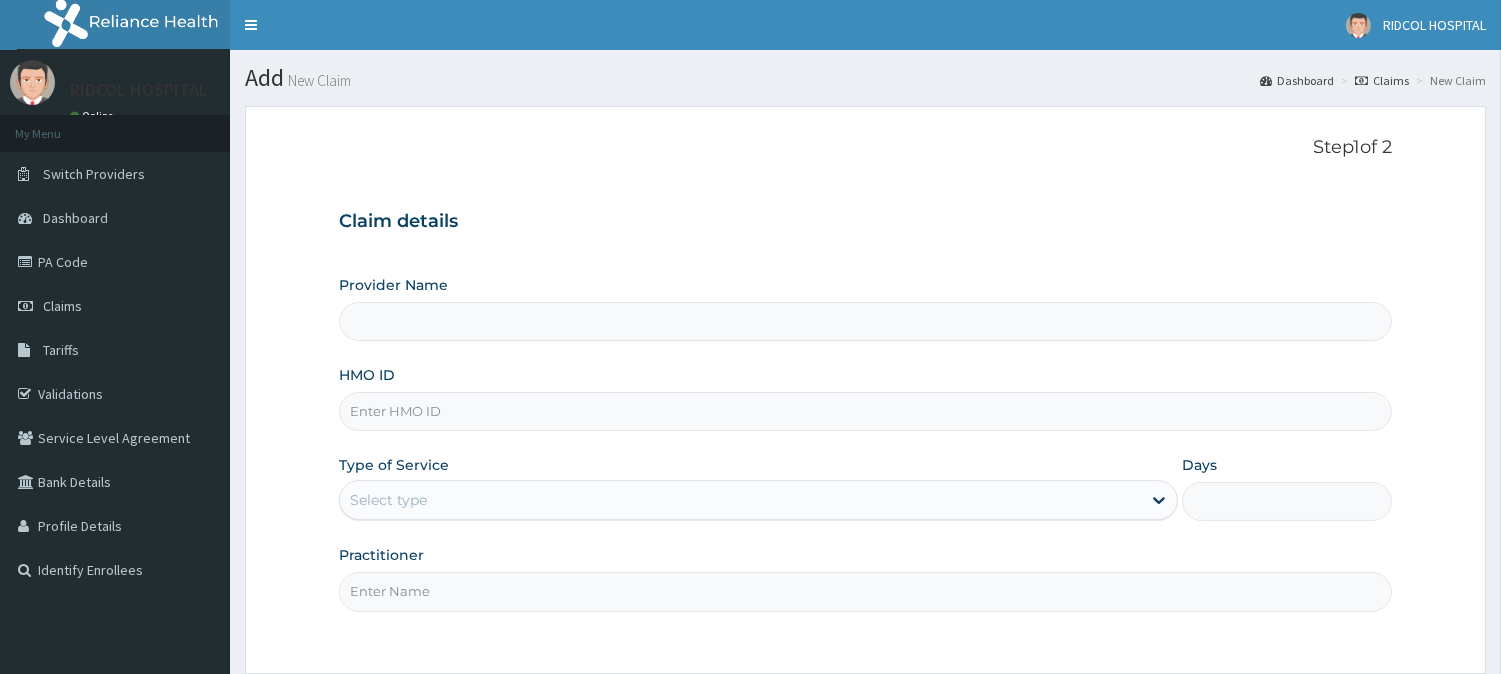 type on "RIDCOL HOSPITAL (IGWURUTA)" 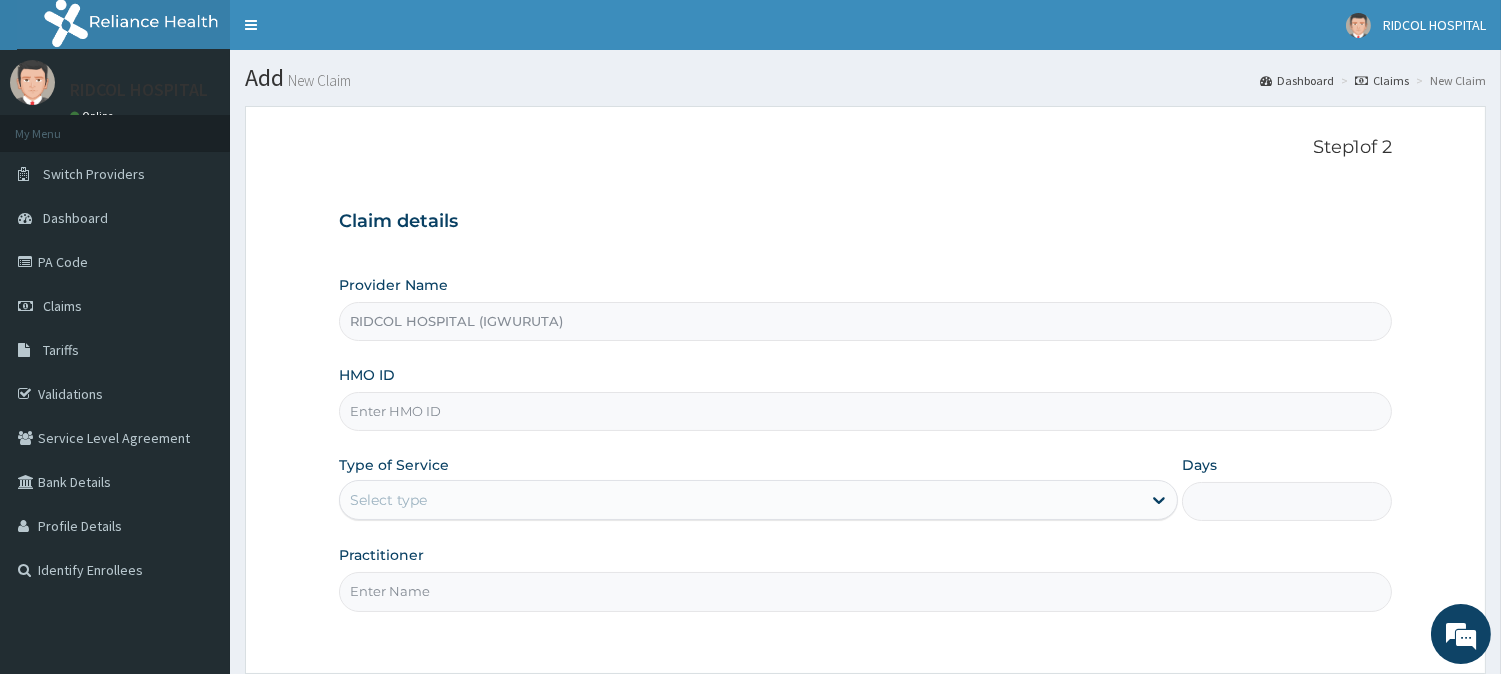 click on "HMO ID" at bounding box center (865, 411) 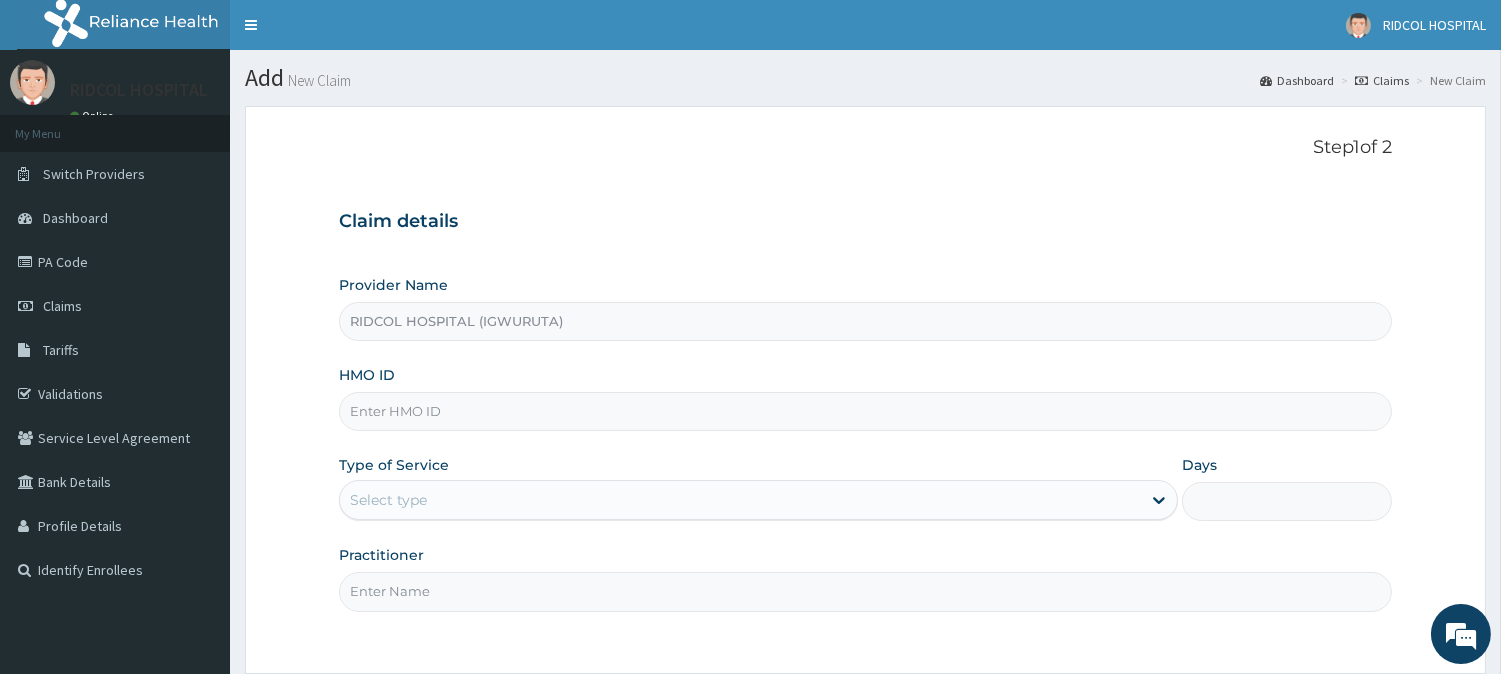 paste on "EAB/10076/A" 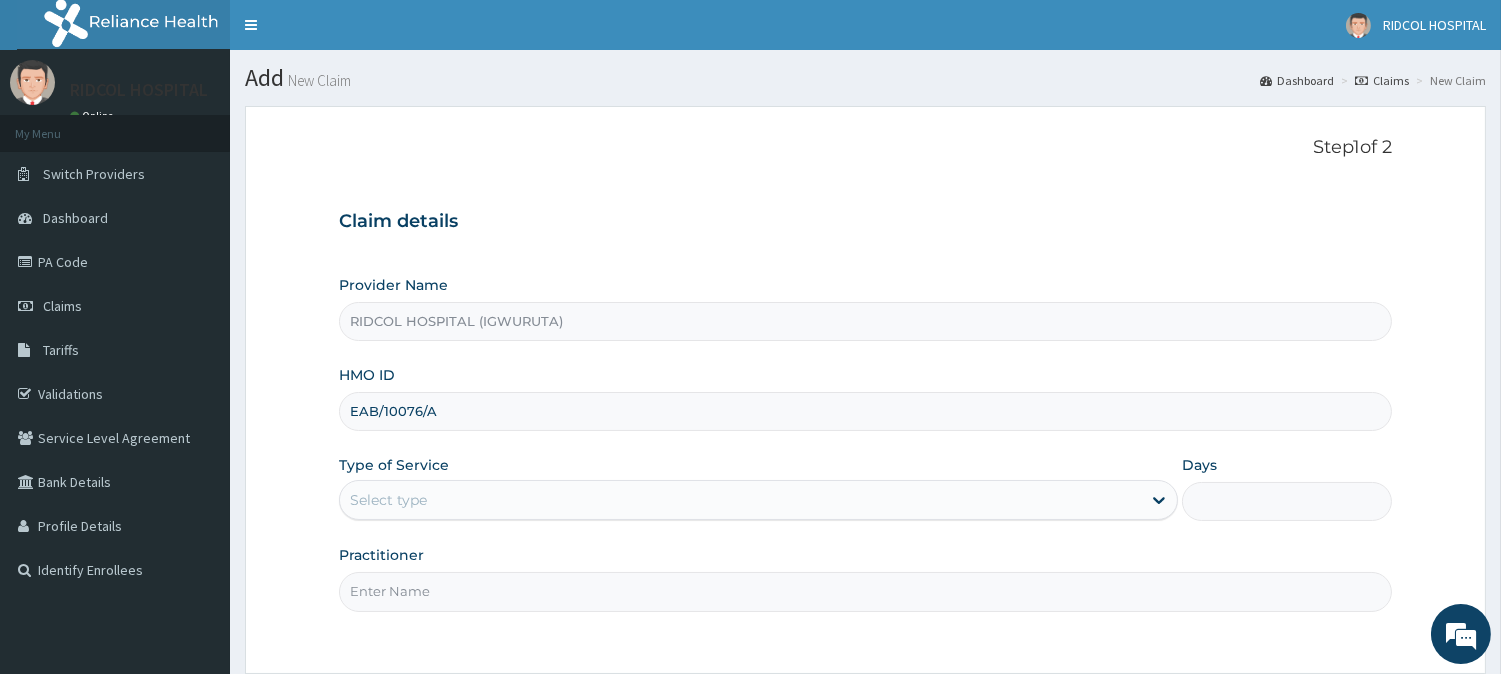 type on "EAB/10076/A" 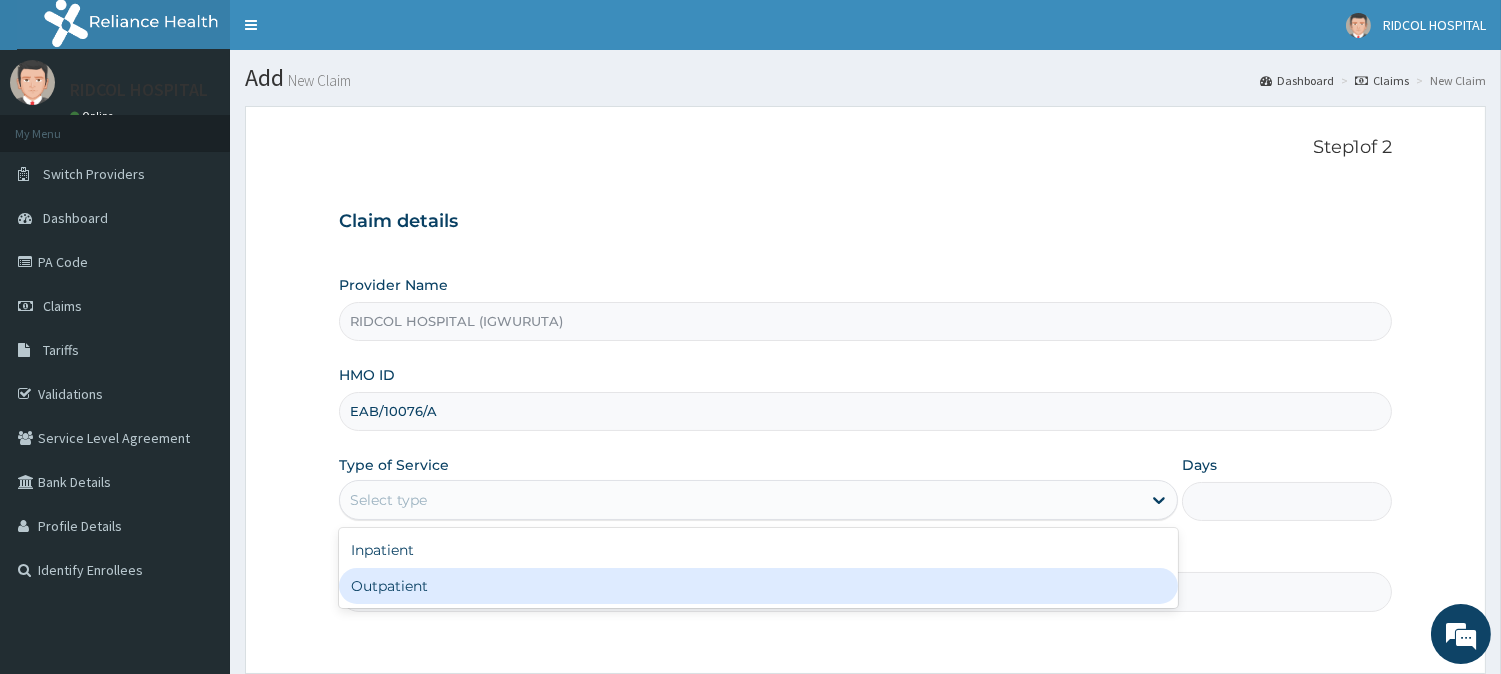 click on "Outpatient" at bounding box center [758, 586] 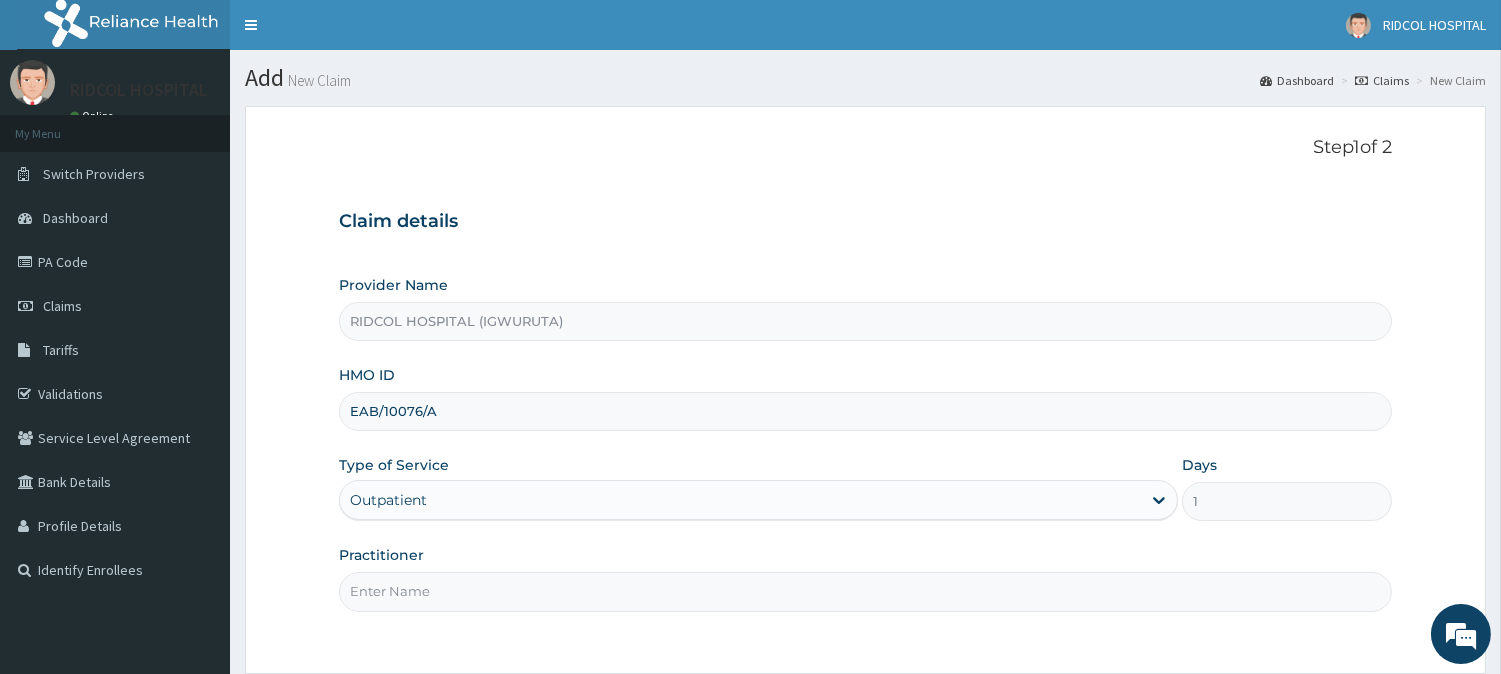 click on "Practitioner" at bounding box center (865, 591) 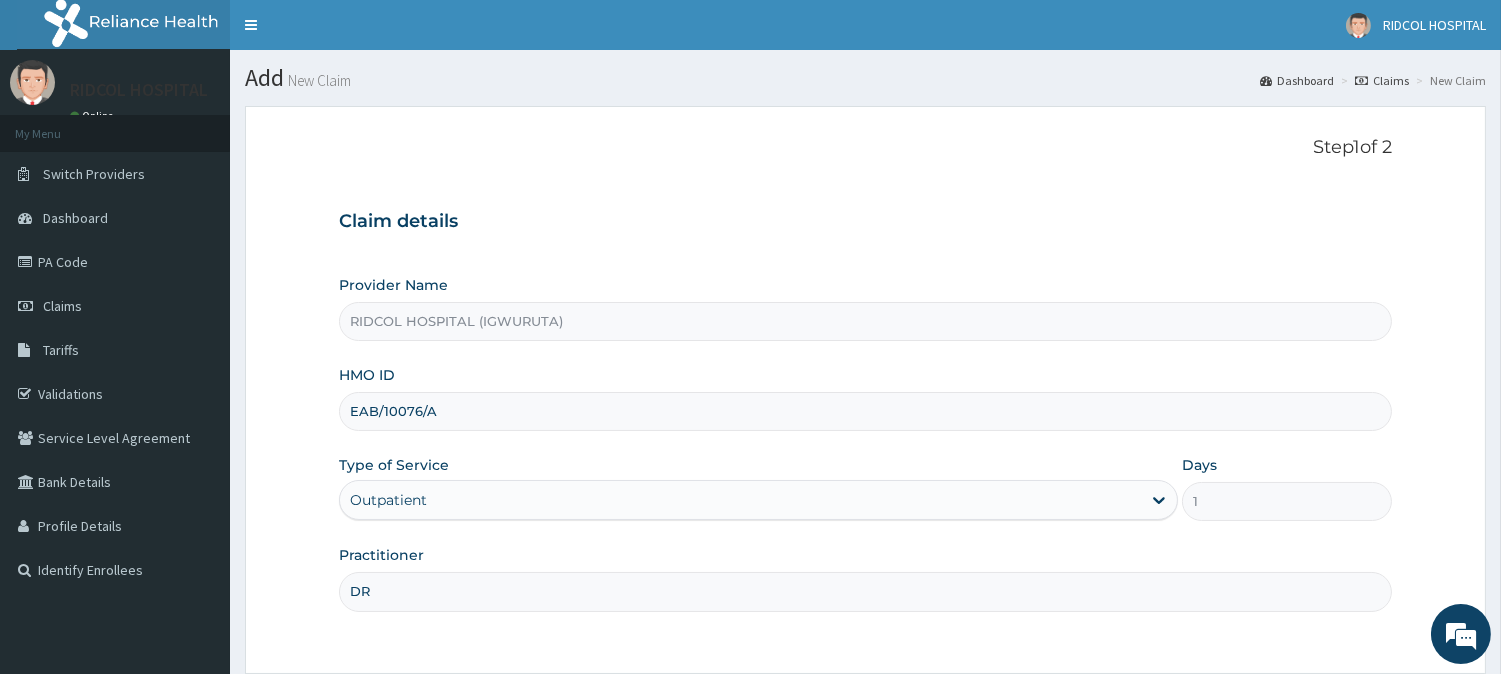 scroll, scrollTop: 0, scrollLeft: 0, axis: both 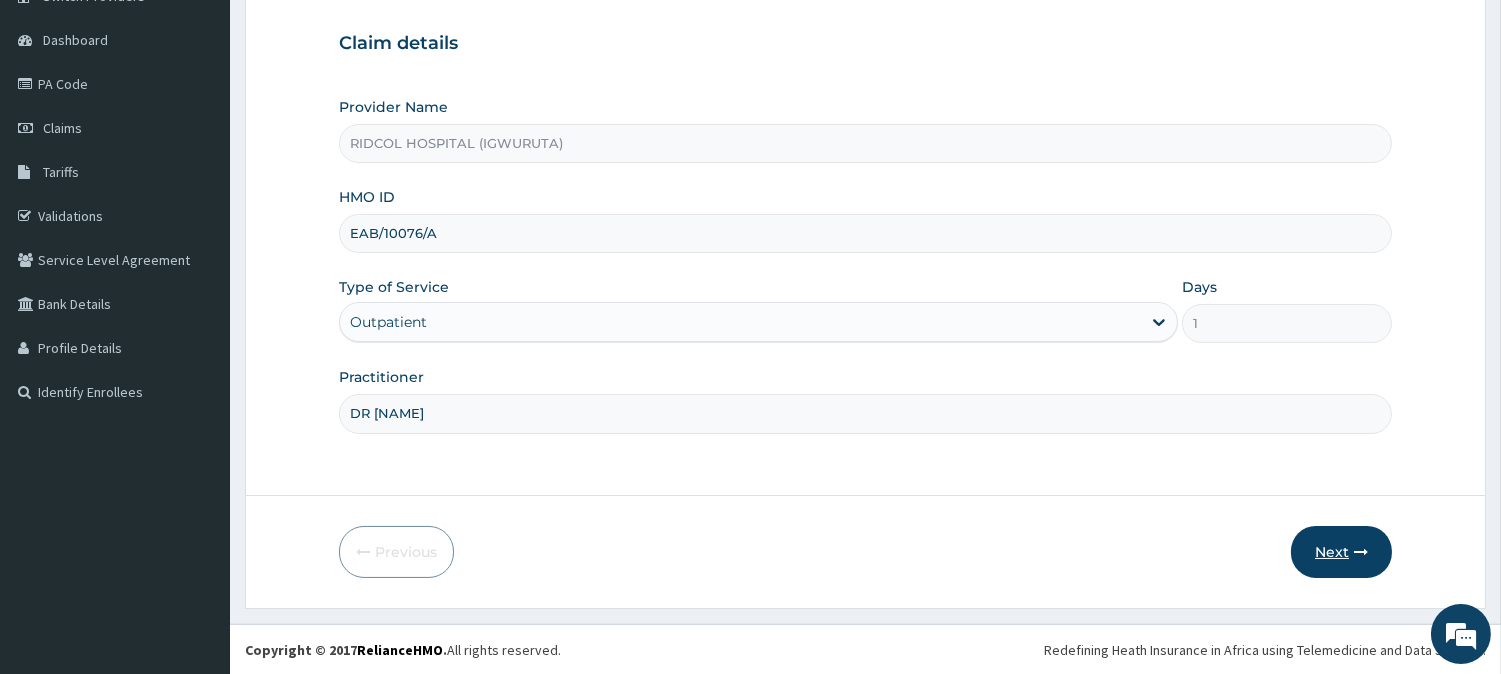 type on "DR HAMMED" 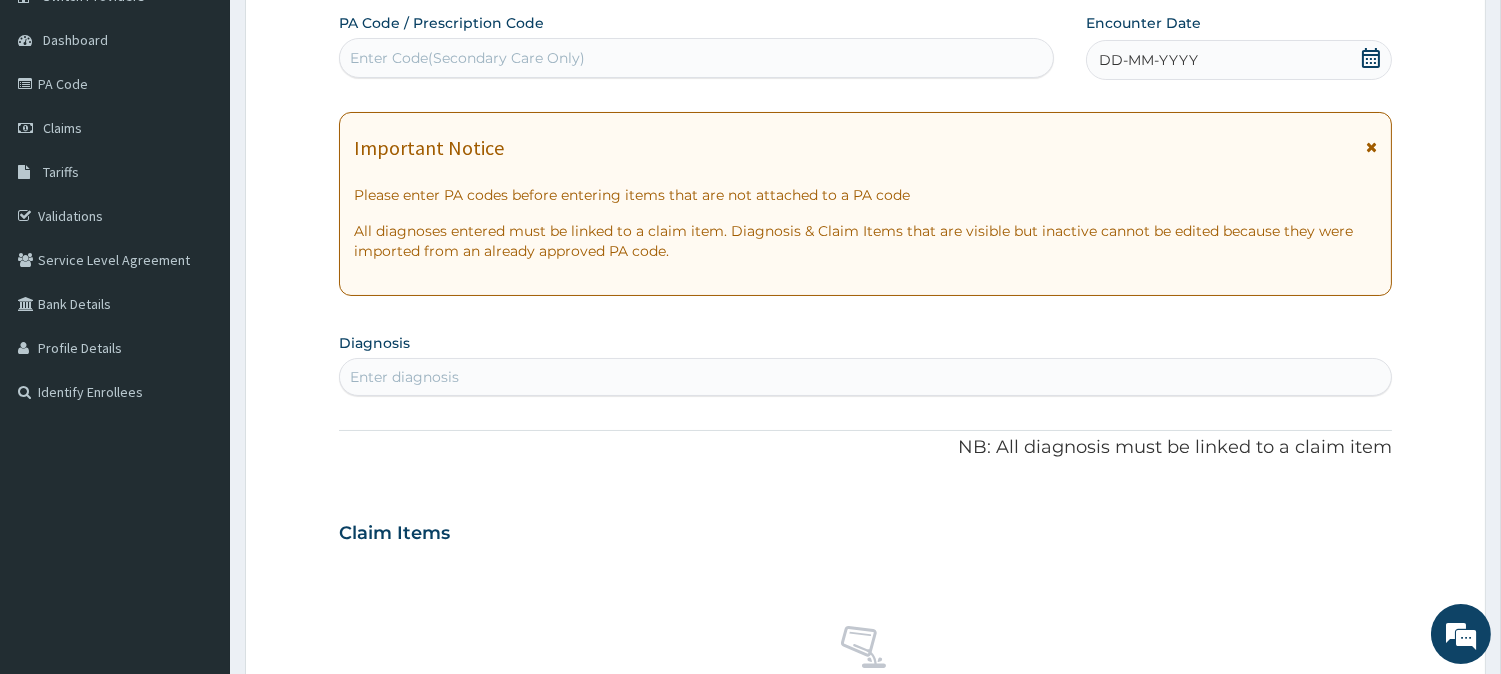 click on "Enter Code(Secondary Care Only)" at bounding box center [467, 58] 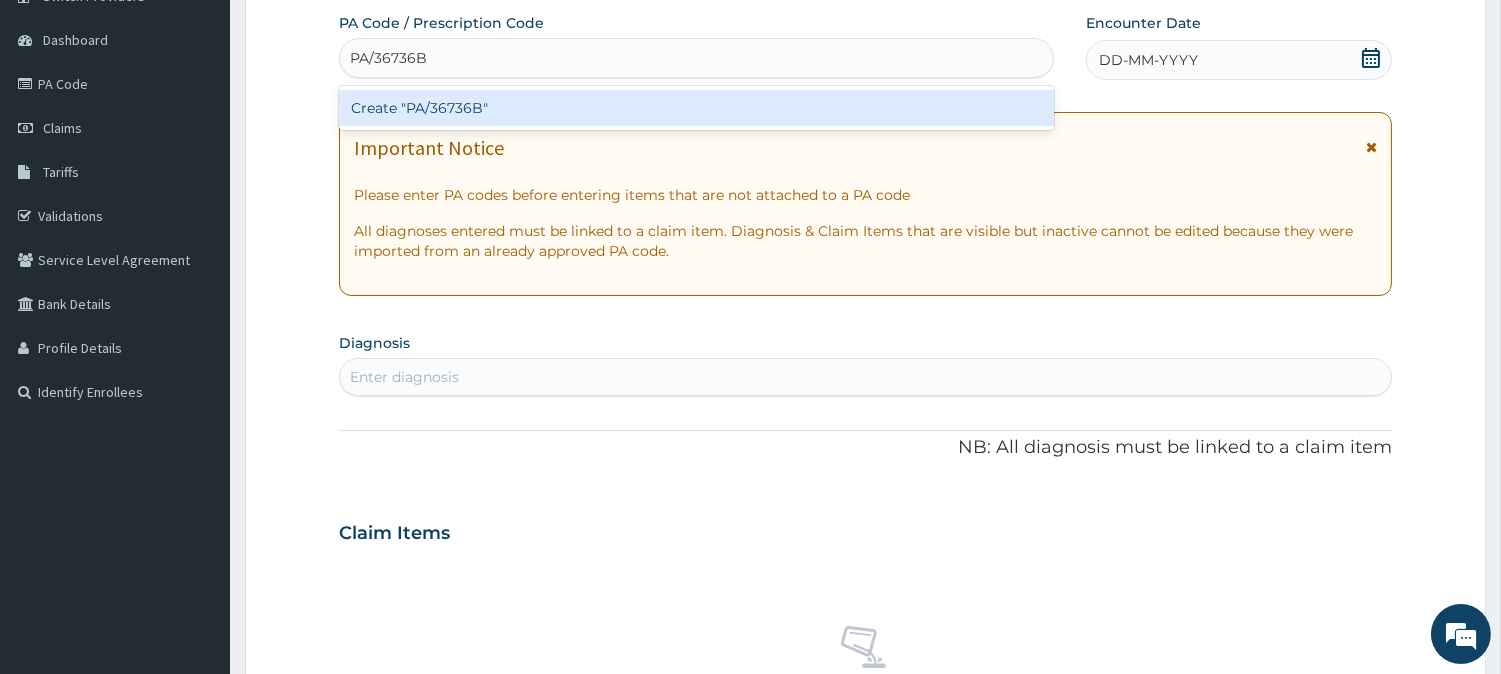 click on "Create "PA/36736B"" at bounding box center [696, 108] 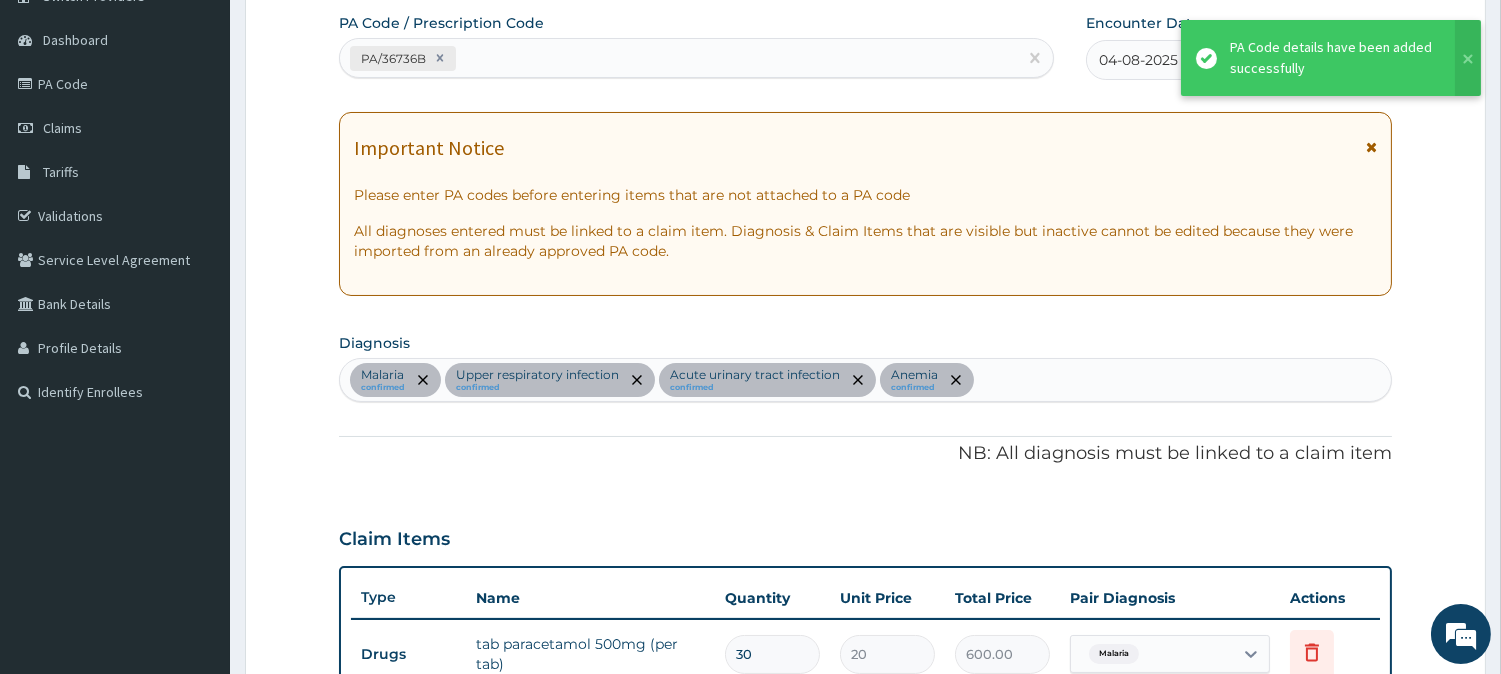 scroll, scrollTop: 911, scrollLeft: 0, axis: vertical 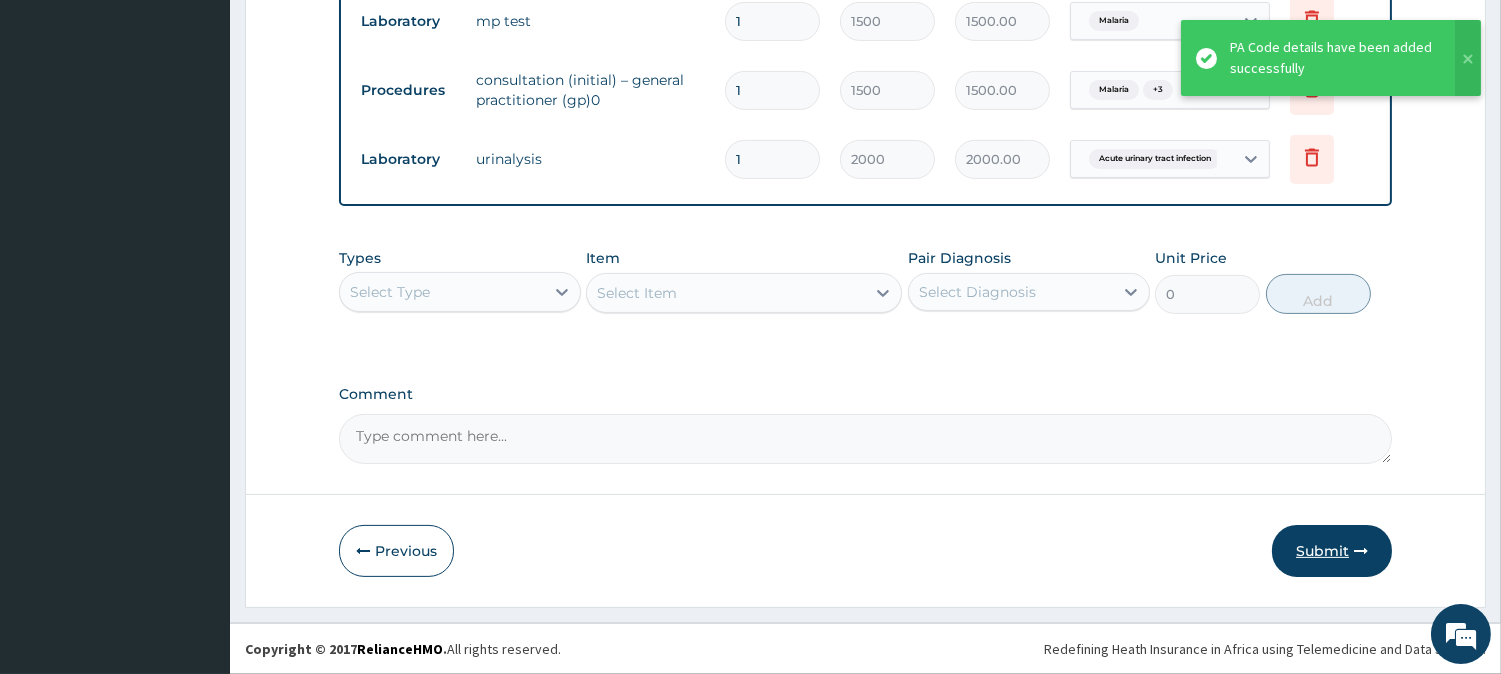 click on "Submit" at bounding box center [1332, 551] 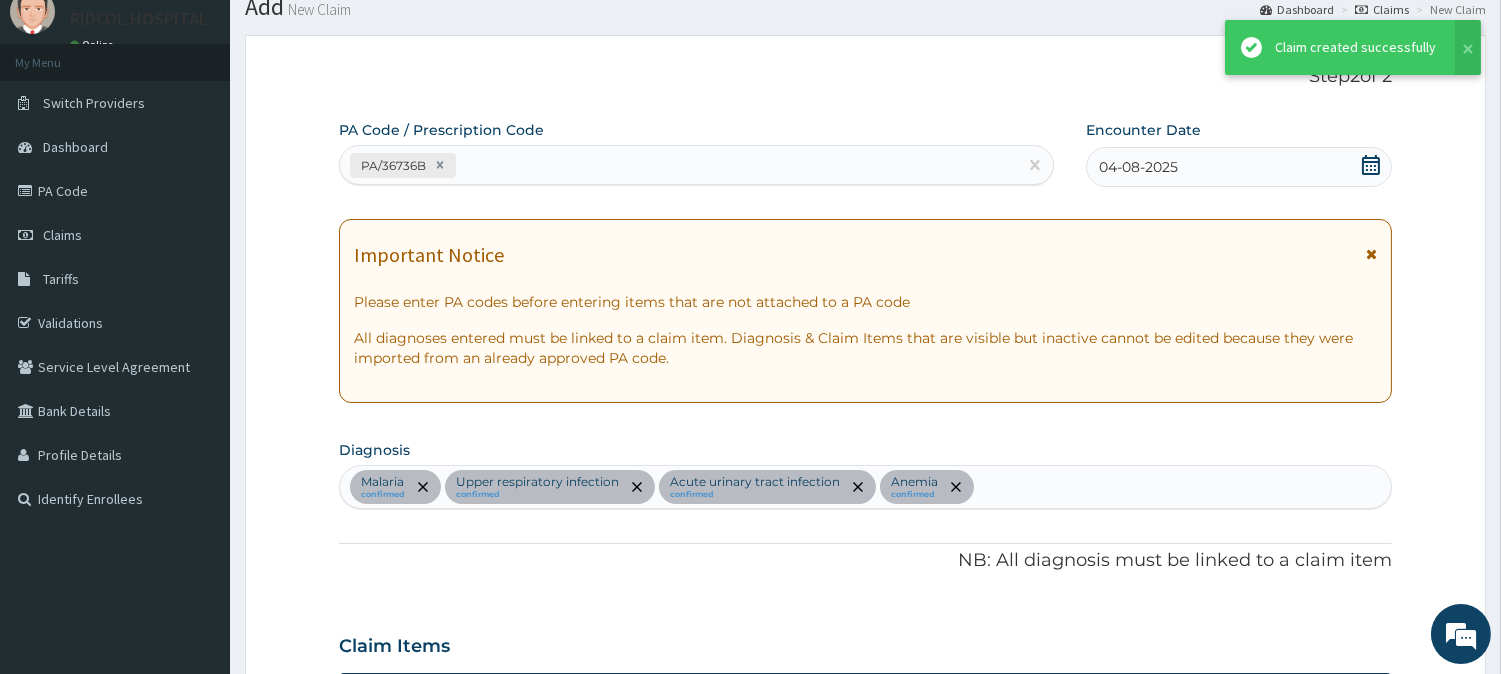scroll, scrollTop: 1087, scrollLeft: 0, axis: vertical 